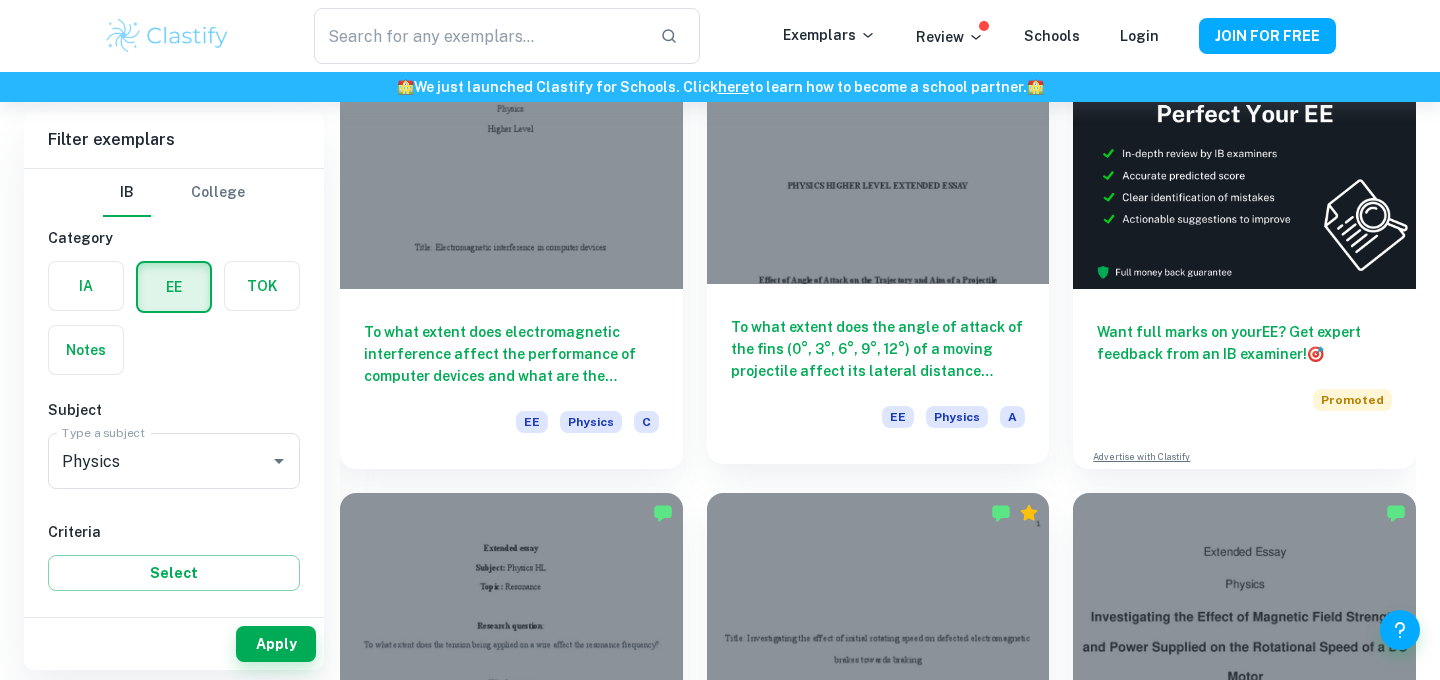 scroll, scrollTop: 221, scrollLeft: 0, axis: vertical 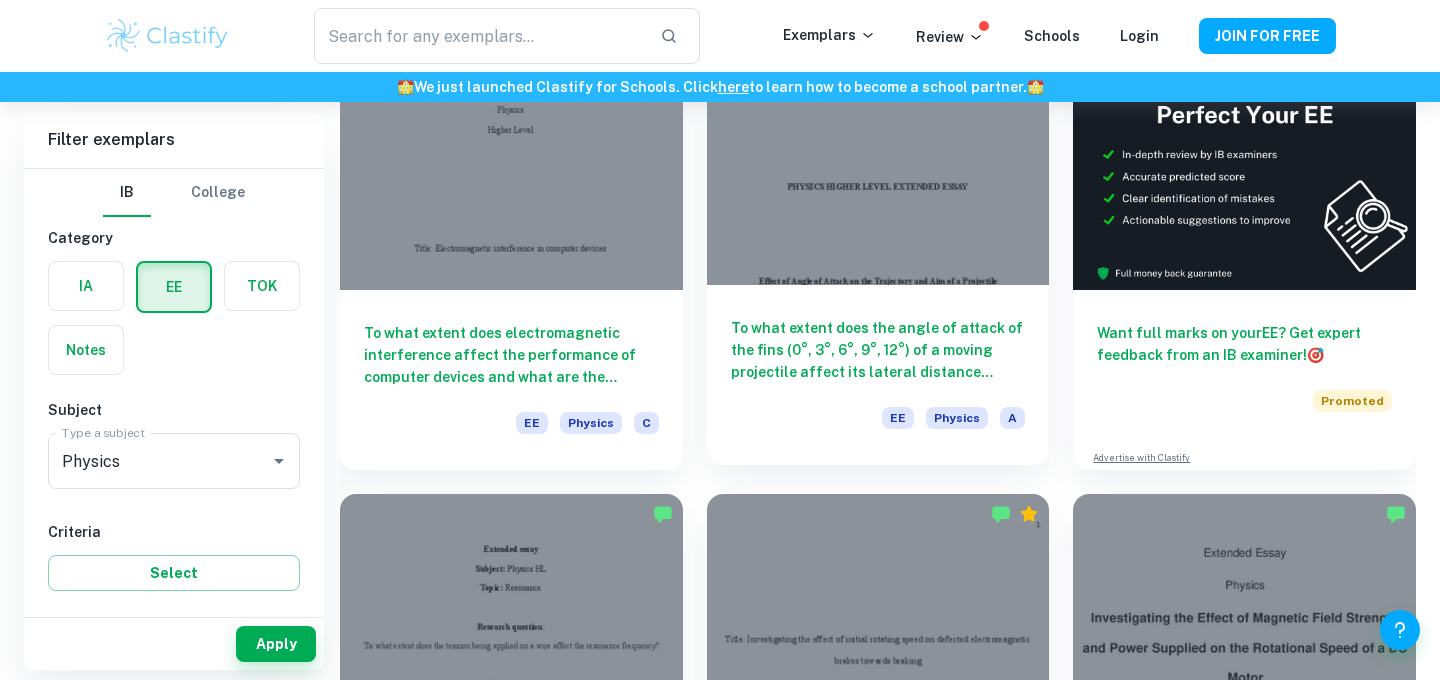 click on "To what extent does the angle of attack of the fins (0°, 3°, 6°, 9°, 12°) of a moving projectile affect its lateral distance (range) and apogee (maximal height), if initial velocity (2.7 m/s), shape, angle (60°), and launch environment are kept constant?" at bounding box center [878, 350] 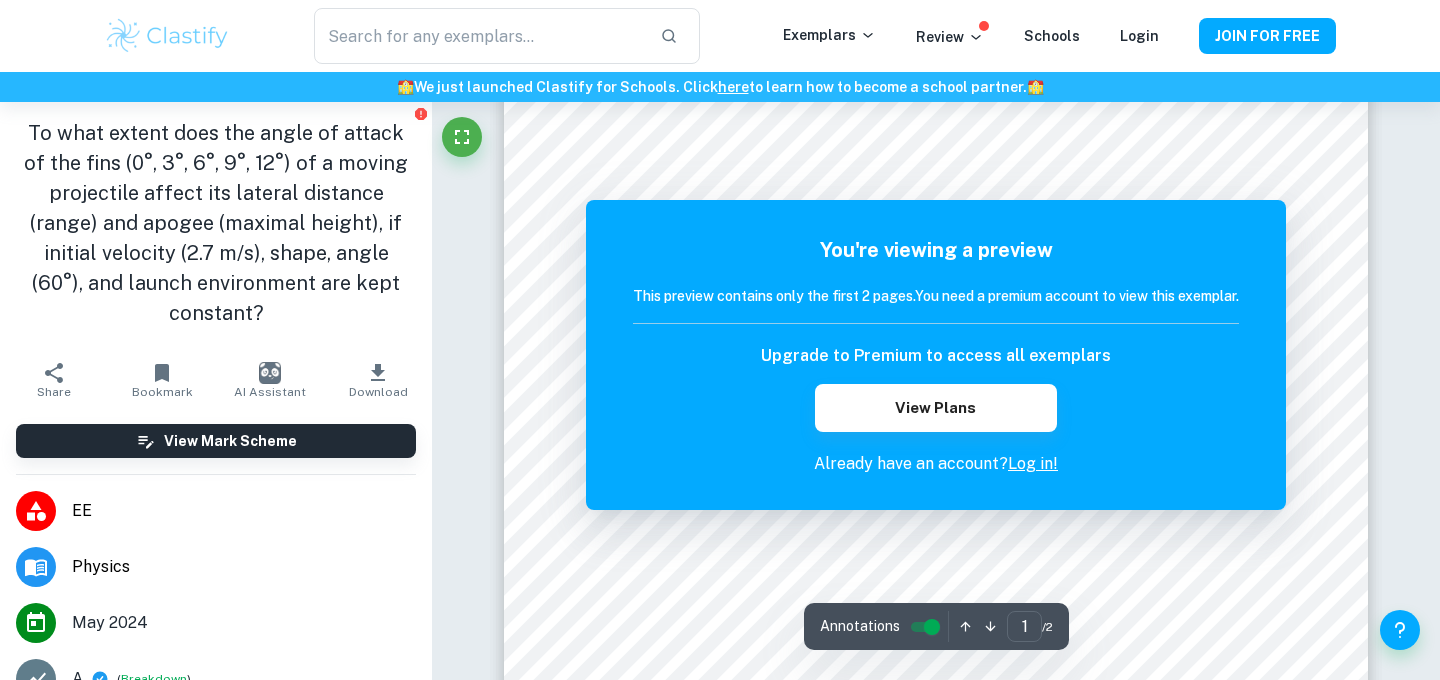 scroll, scrollTop: 0, scrollLeft: 0, axis: both 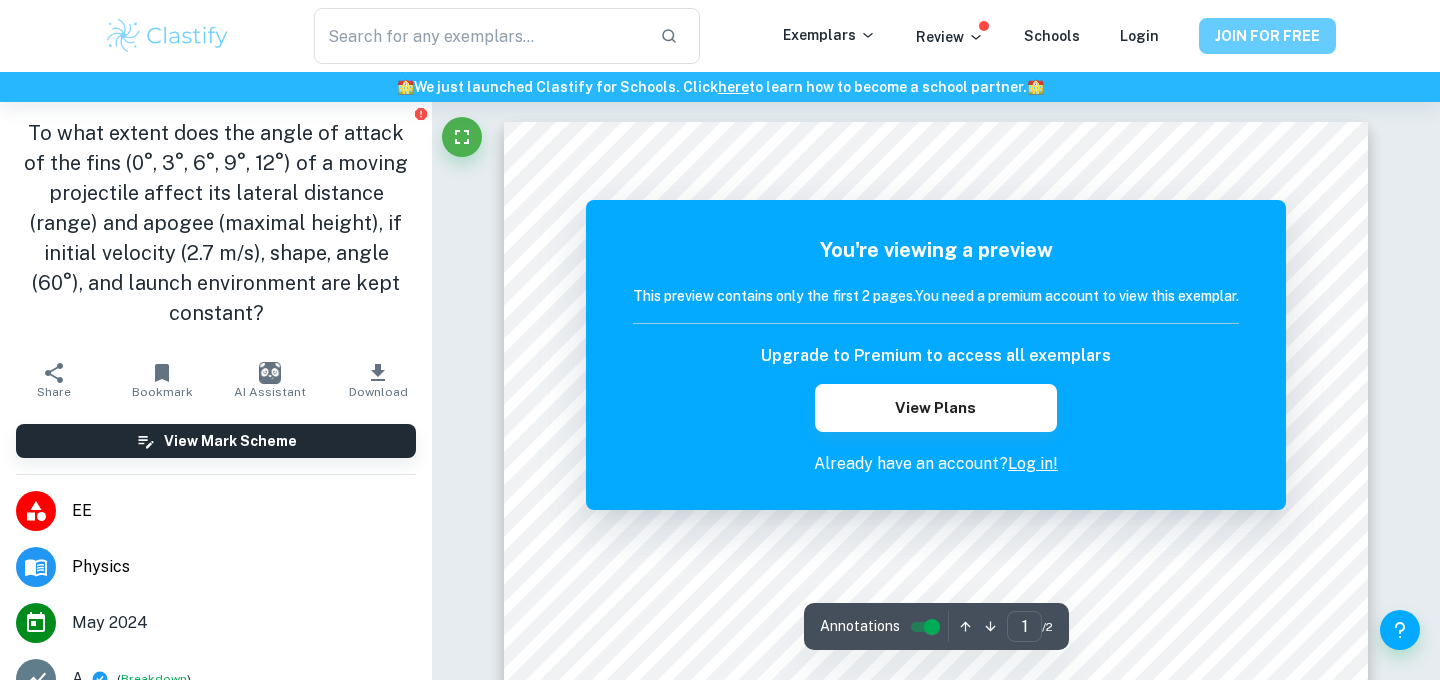 click on "JOIN FOR FREE" at bounding box center (1267, 36) 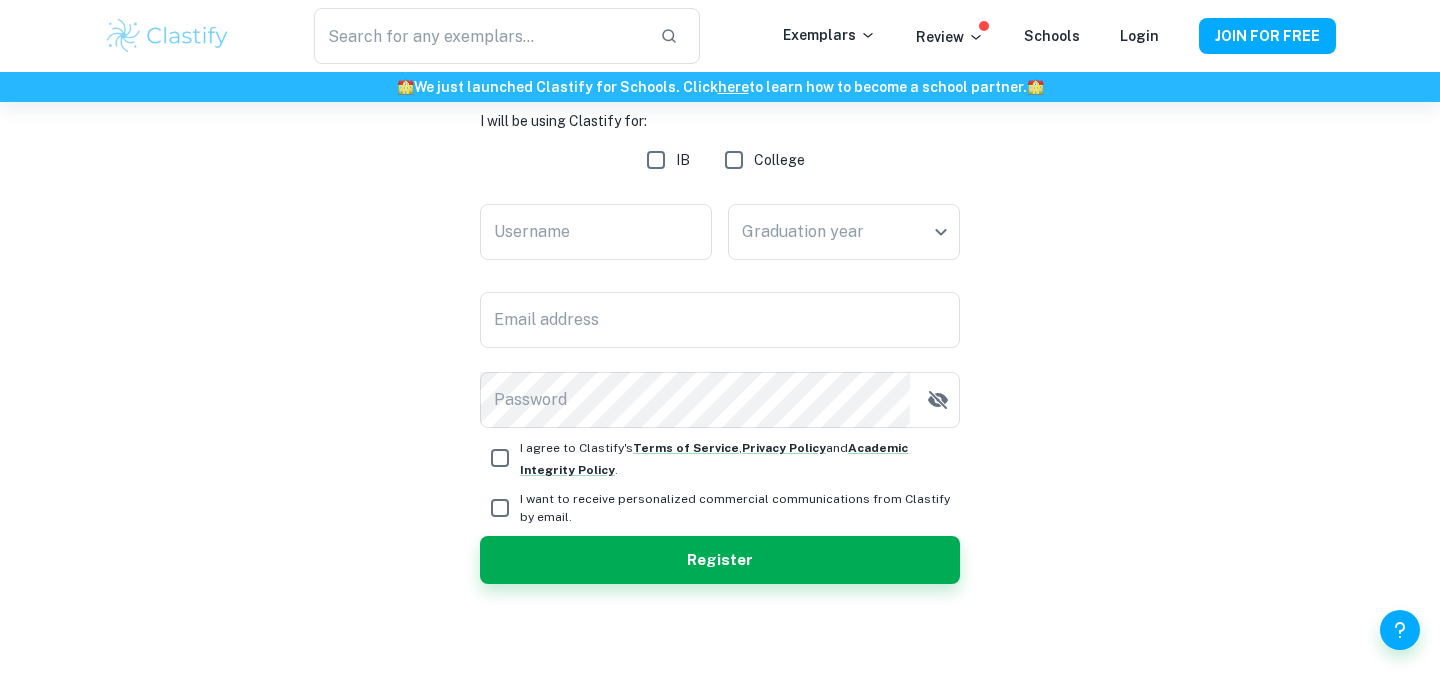 scroll, scrollTop: 0, scrollLeft: 0, axis: both 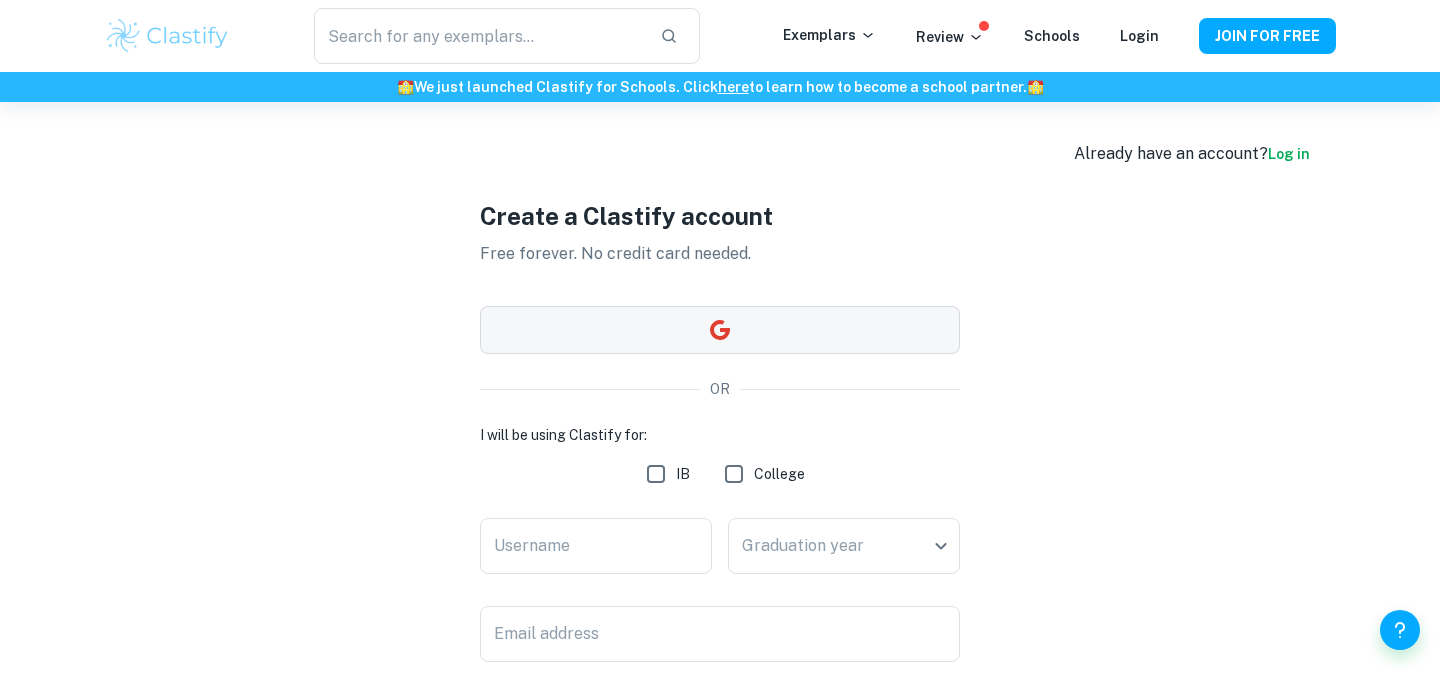 click 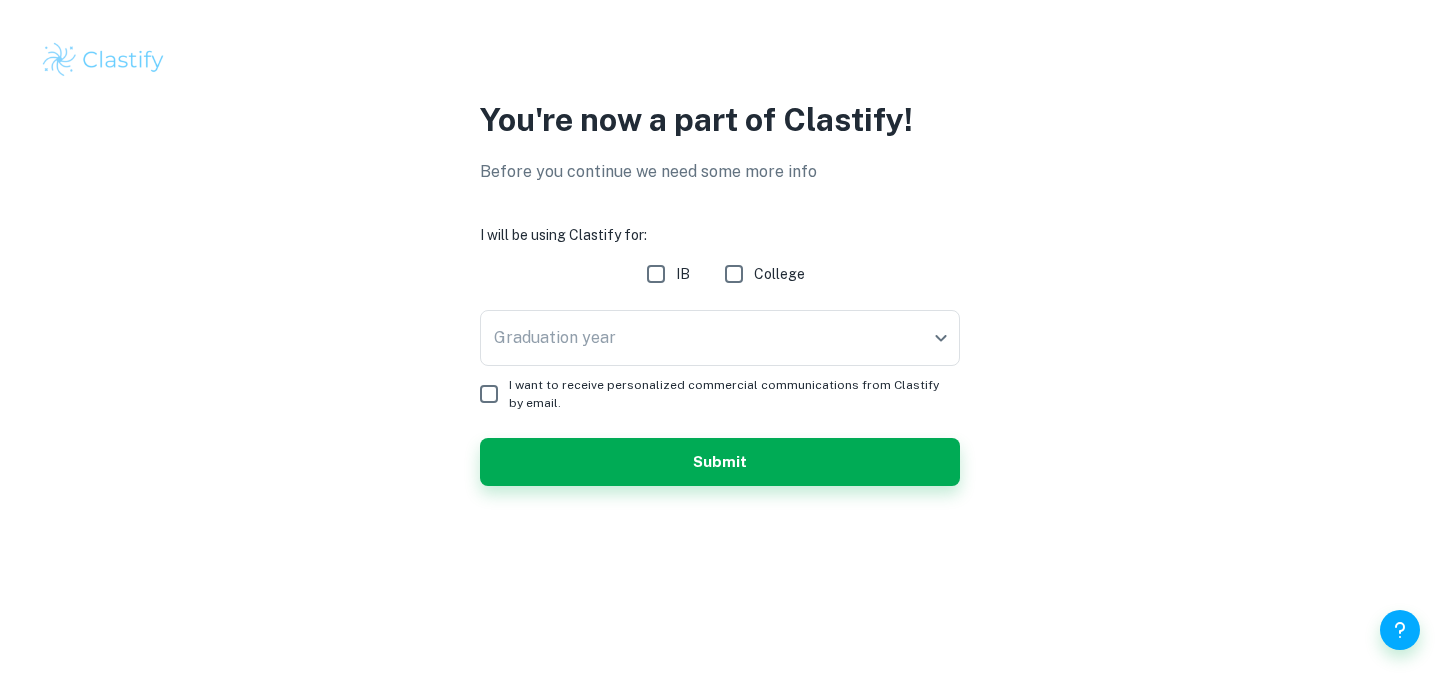 scroll, scrollTop: 0, scrollLeft: 0, axis: both 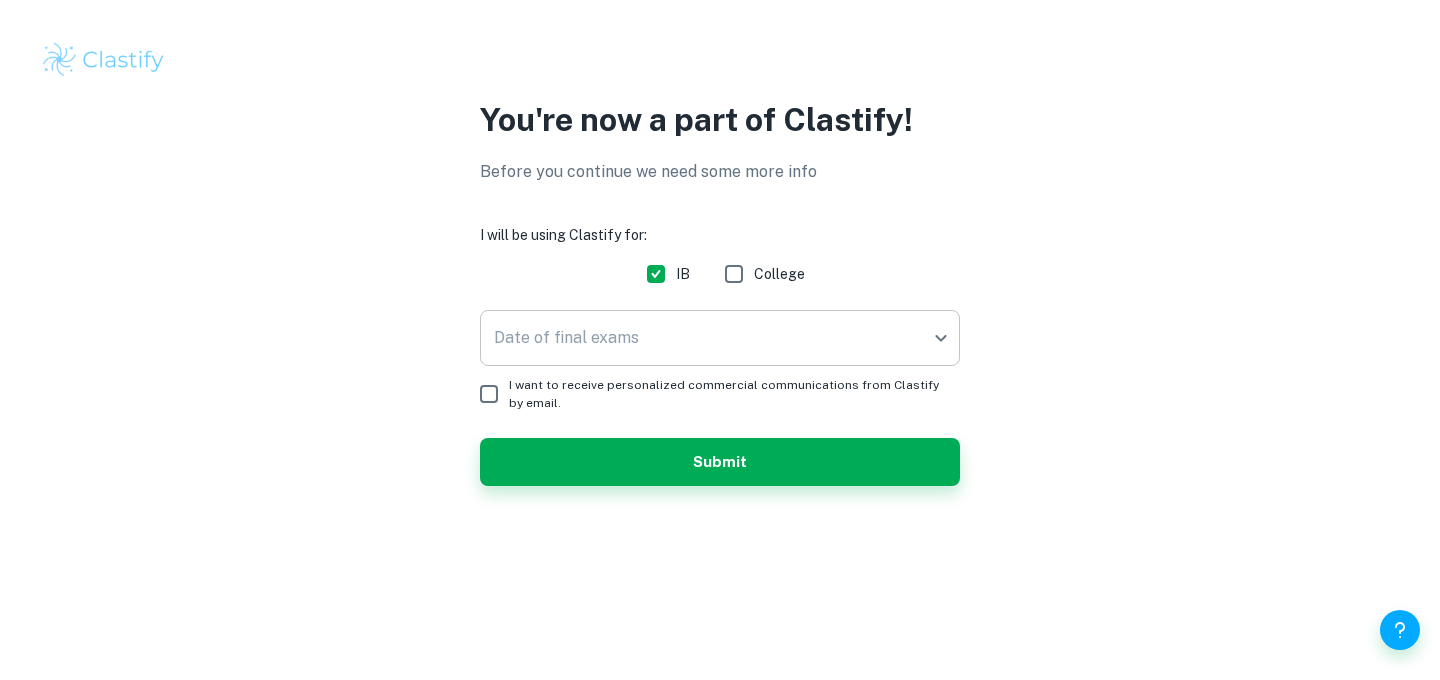 click on "We value your privacy We use cookies to enhance your browsing experience, serve personalised ads or content, and analyse our traffic. By clicking "Accept All", you consent to our use of cookies.   Cookie Policy Customise   Reject All   Accept All   Customise Consent Preferences   We use cookies to help you navigate efficiently and perform certain functions. You will find detailed information about all cookies under each consent category below. The cookies that are categorised as "Necessary" are stored on your browser as they are essential for enabling the basic functionalities of the site. ...  Show more For more information on how Google's third-party cookies operate and handle your data, see:   Google Privacy Policy Necessary Always Active Necessary cookies are required to enable the basic features of this site, such as providing secure log-in or adjusting your consent preferences. These cookies do not store any personally identifiable data. Functional Analytics Performance Advertisement Uncategorised" at bounding box center [720, 340] 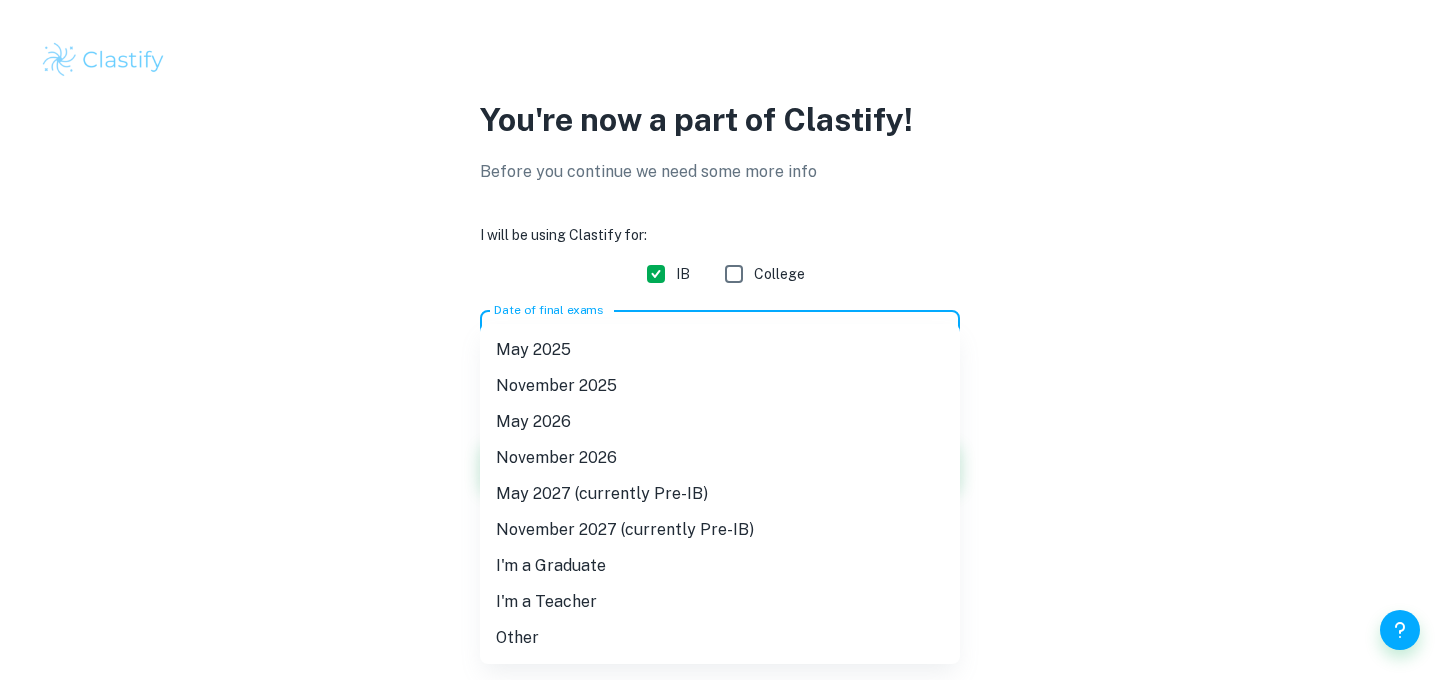 click on "May 2026" at bounding box center (720, 422) 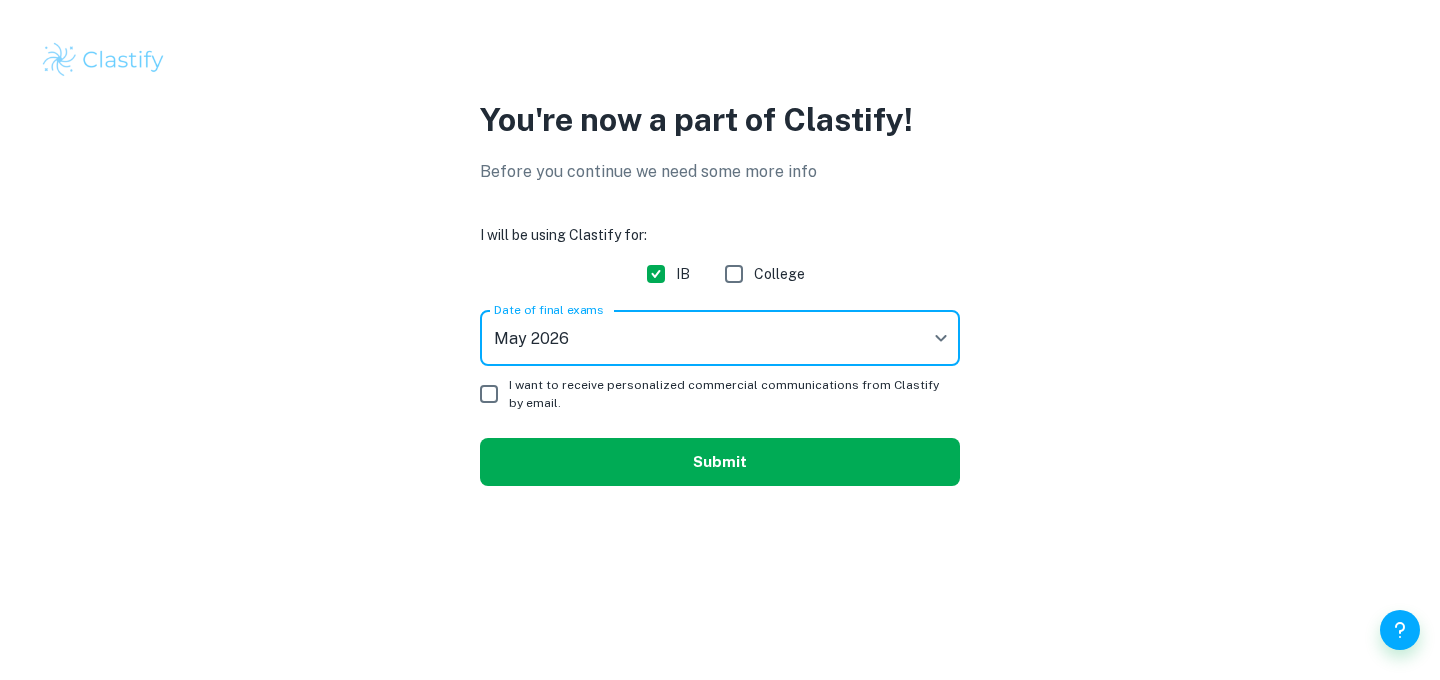 click on "Submit" at bounding box center [720, 462] 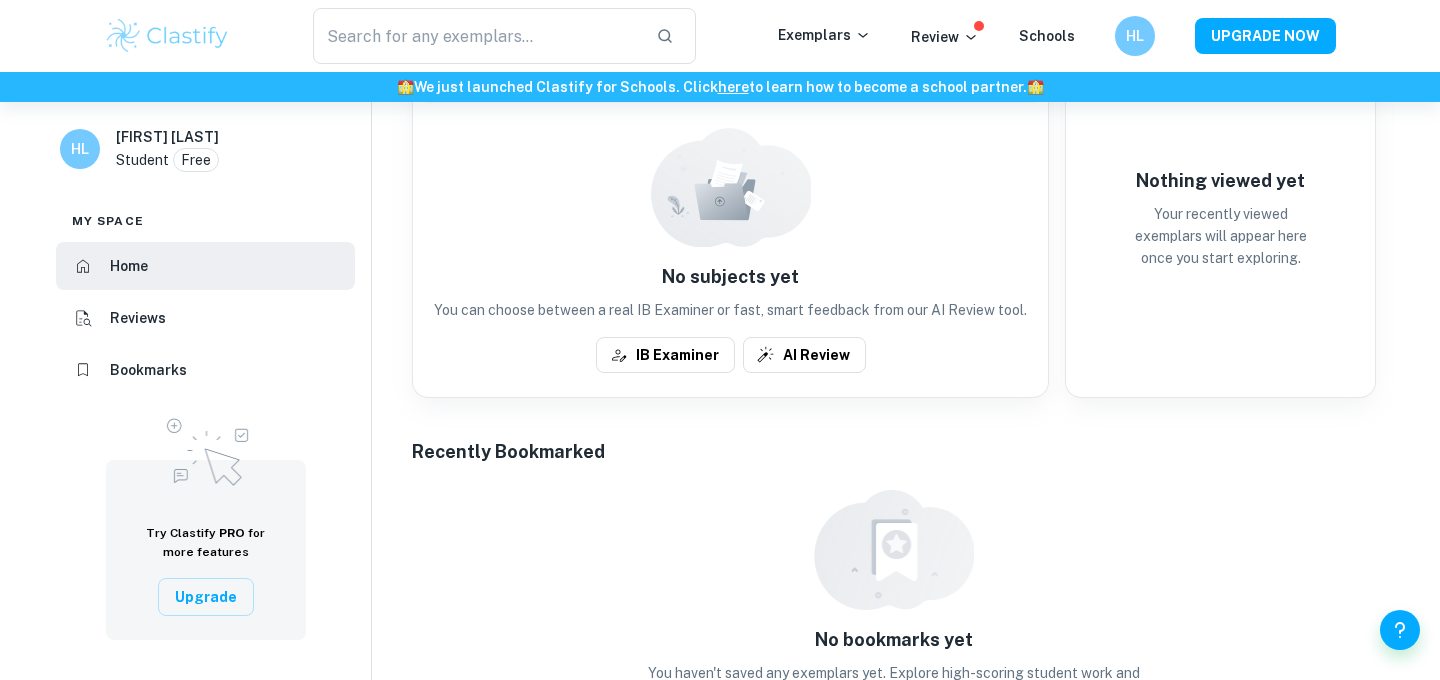 scroll, scrollTop: 0, scrollLeft: 0, axis: both 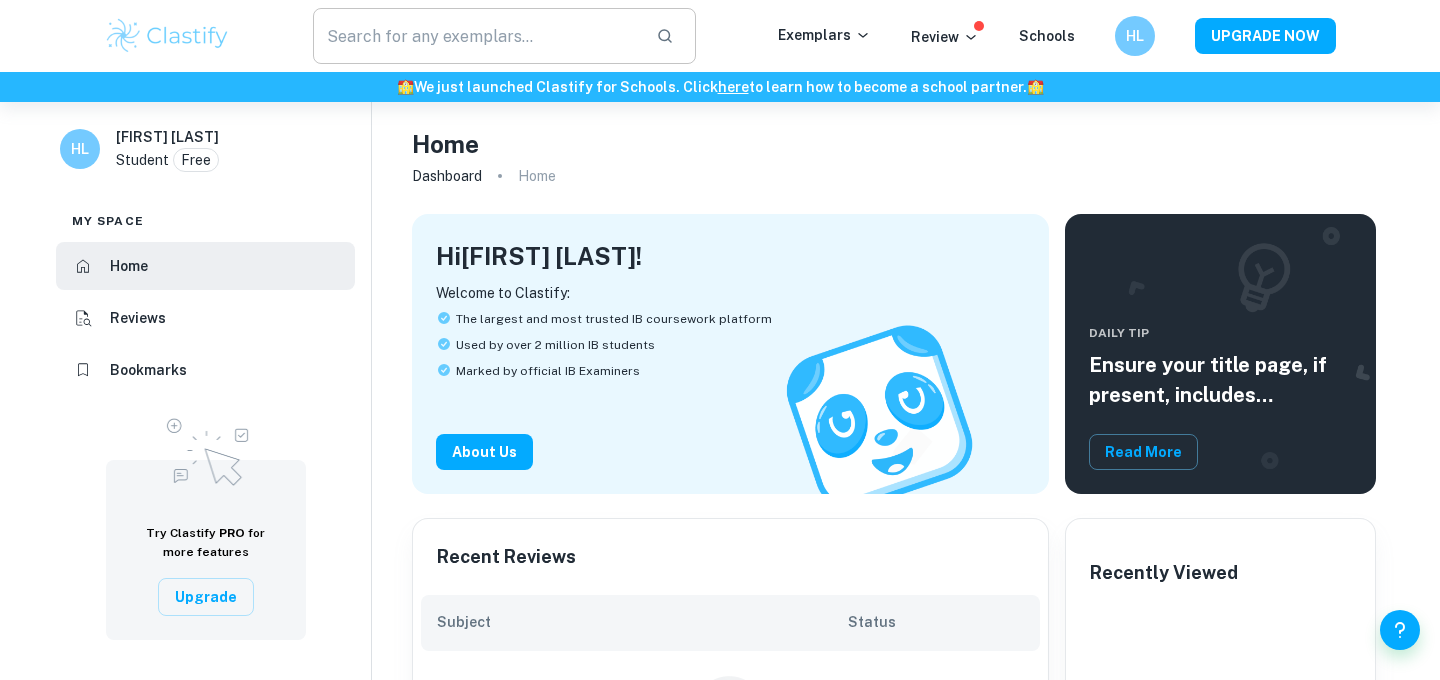 click at bounding box center (476, 36) 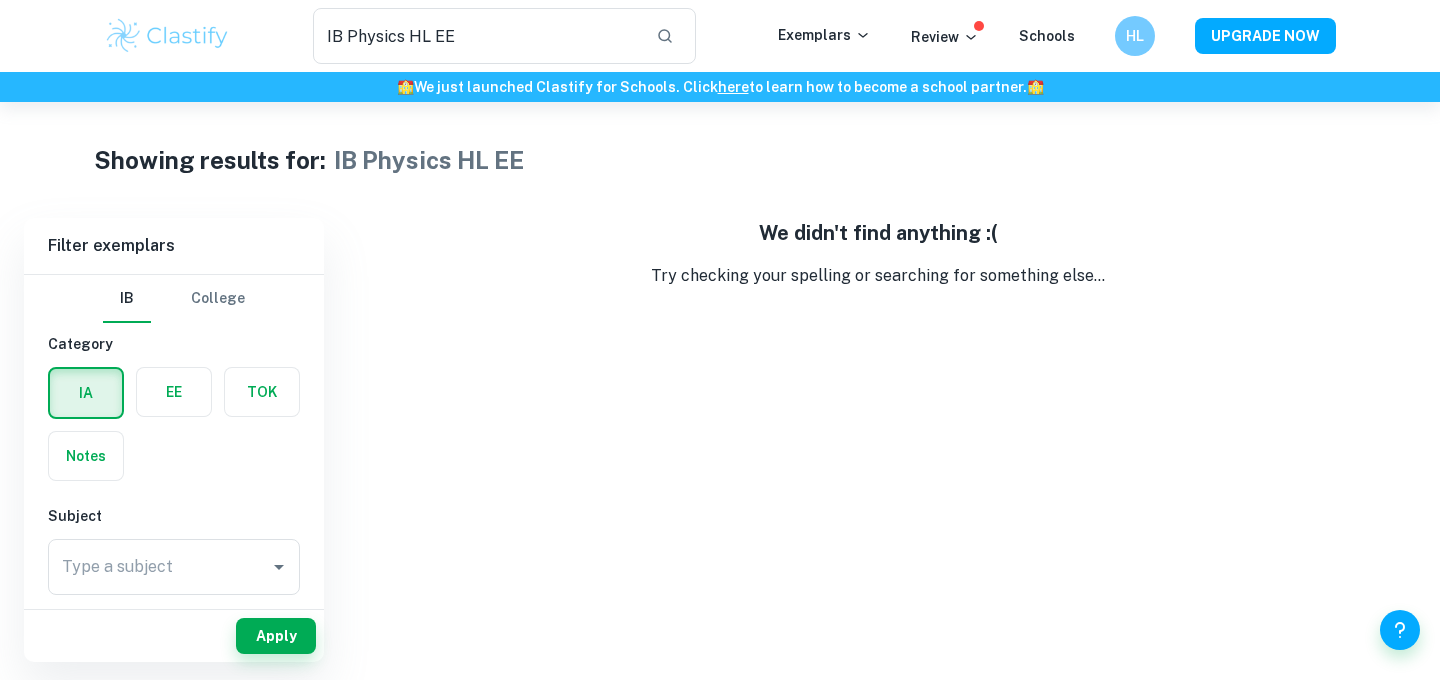 click at bounding box center (174, 392) 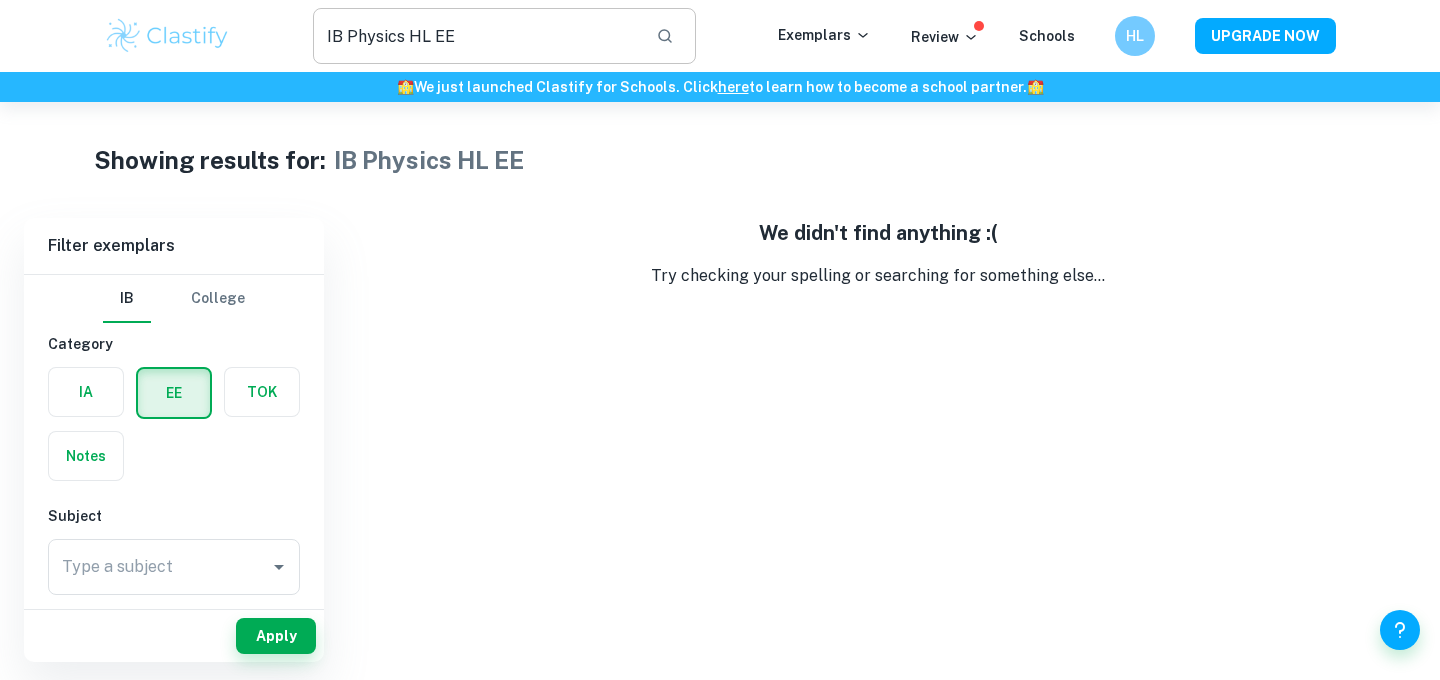 click on "IB Physics HL EE" at bounding box center (476, 36) 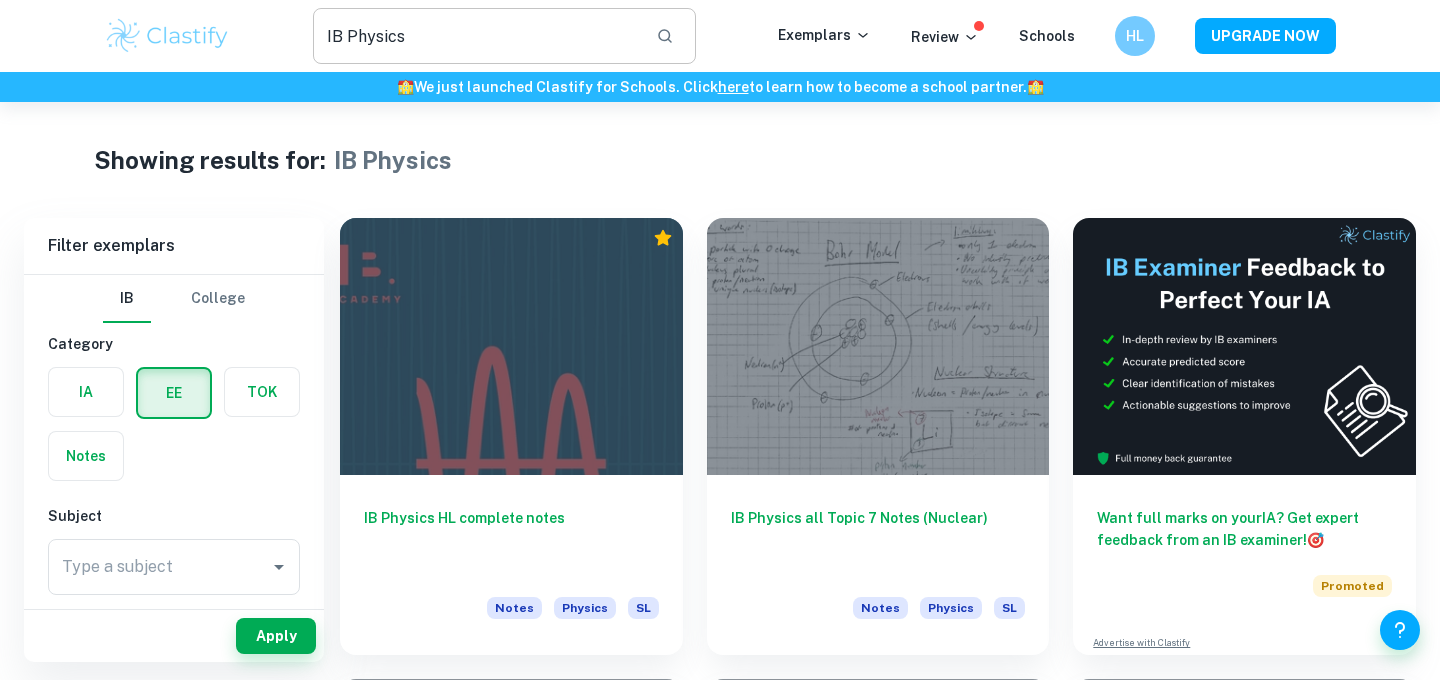 click on "IB Physics" at bounding box center [476, 36] 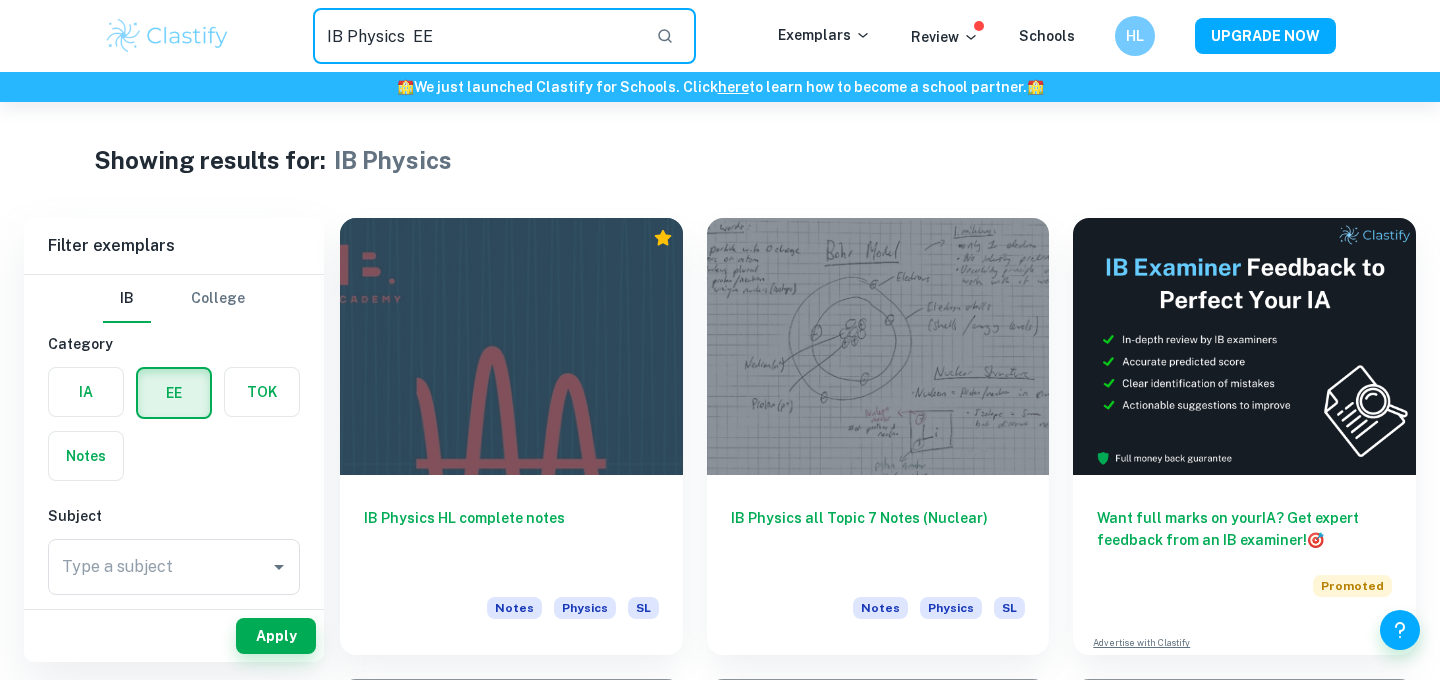 type on "IB Physics  EE" 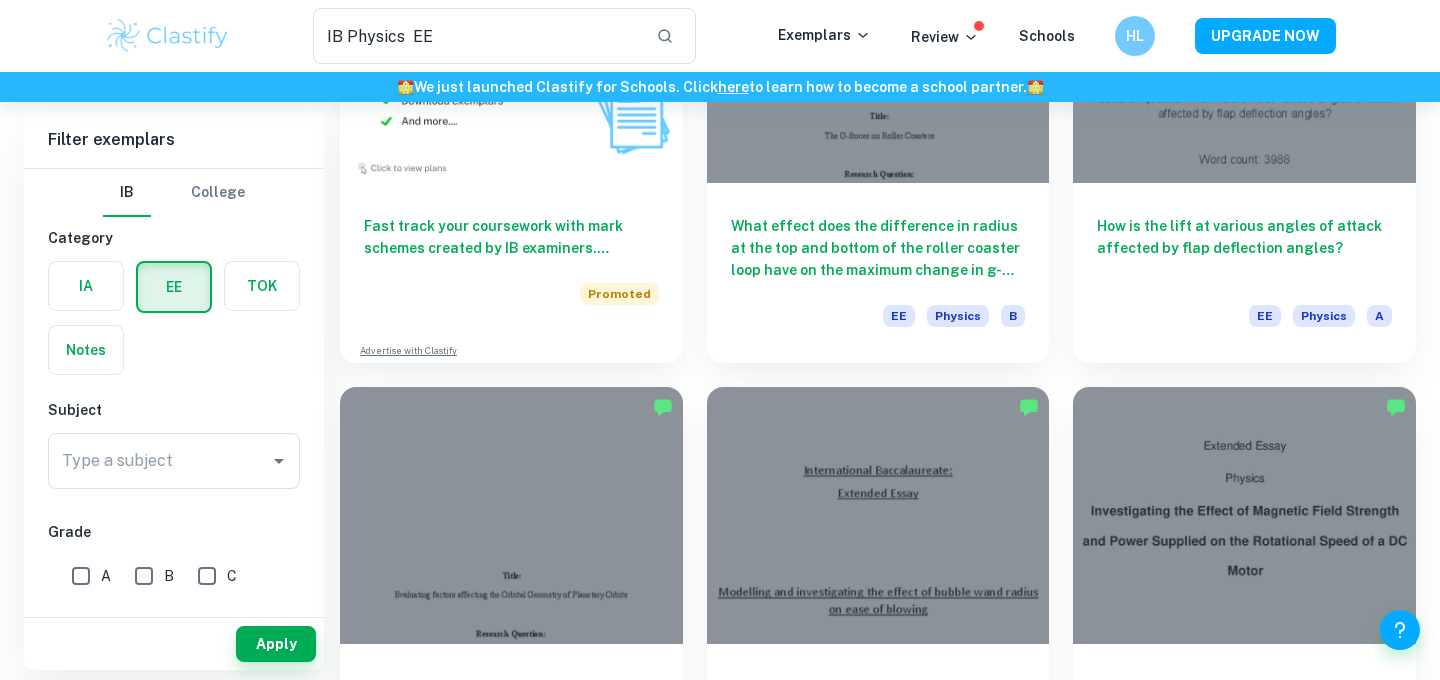 scroll, scrollTop: 1178, scrollLeft: 0, axis: vertical 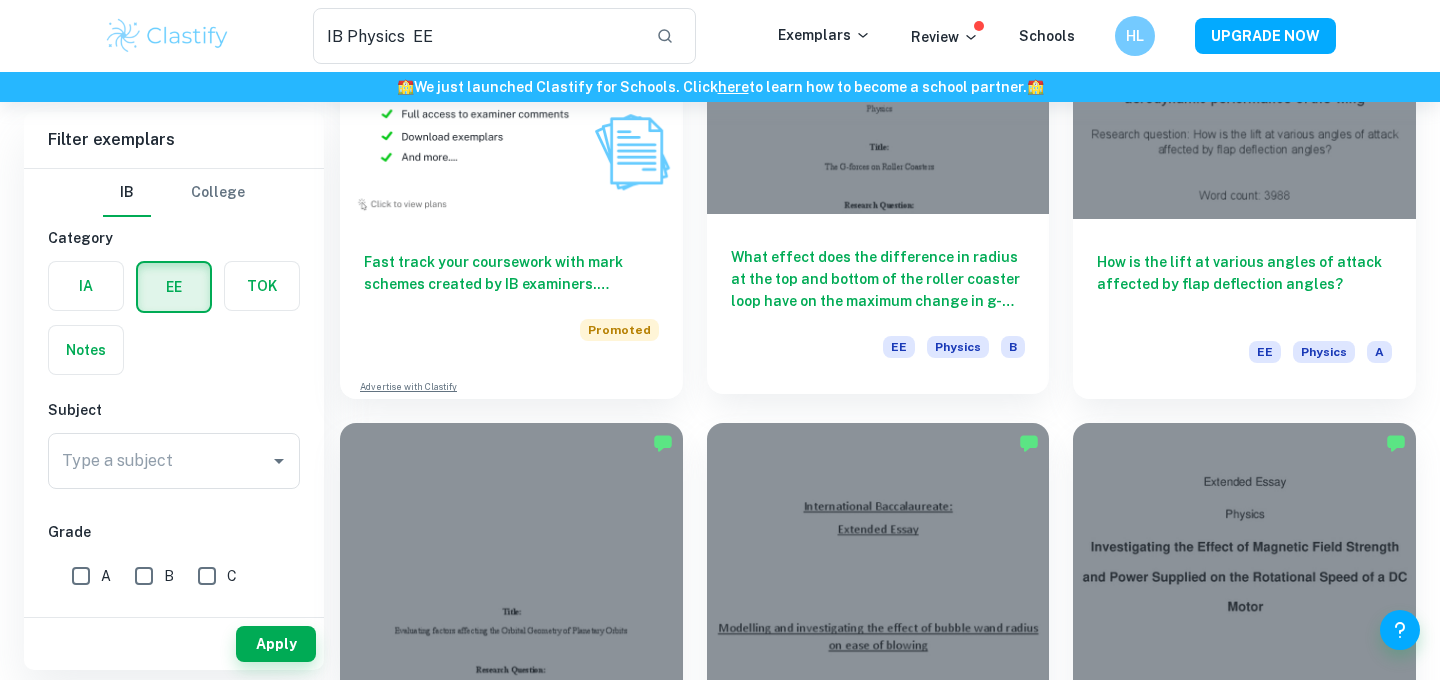 click on "What effect does the difference in radius at the top and bottom of the roller coaster loop have on the maximum change in g-force that a passenger experiences?" at bounding box center (878, 279) 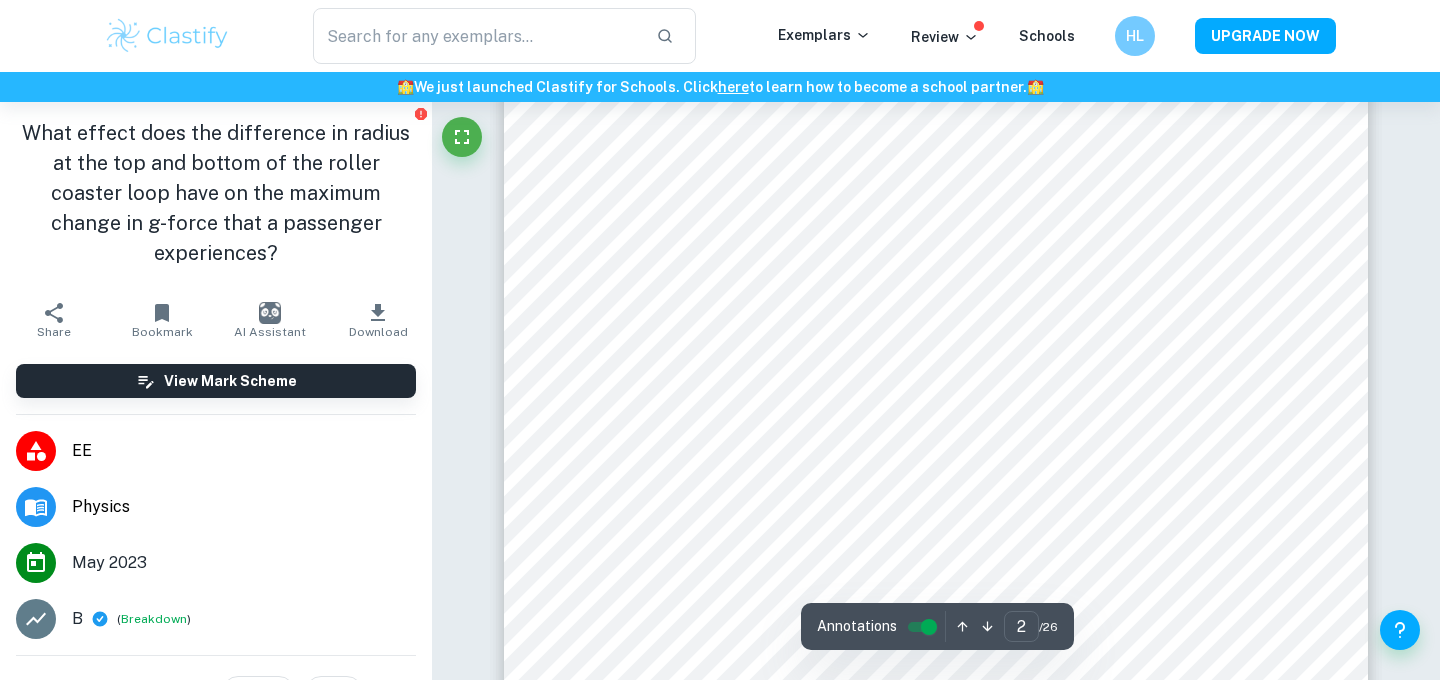 scroll, scrollTop: 1363, scrollLeft: 0, axis: vertical 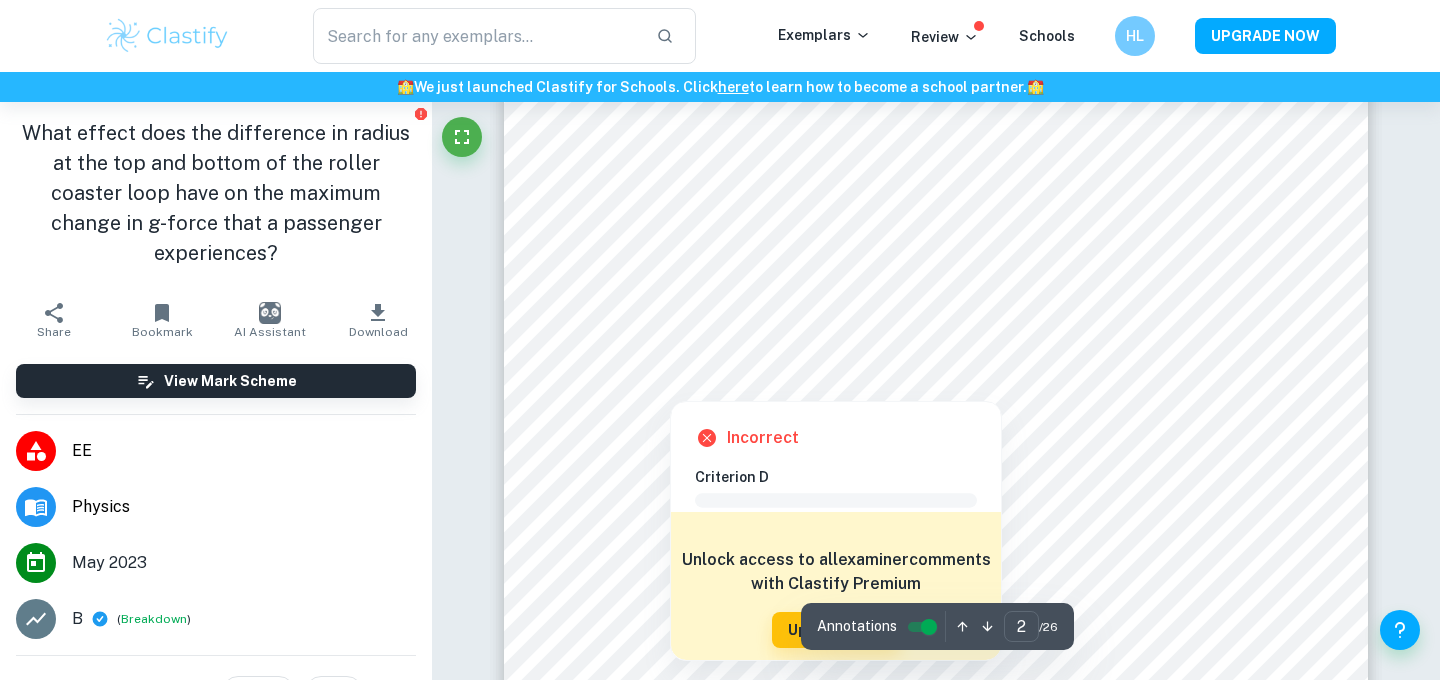 click on "Incorrect Criterion D Comment Unlock access to all  examiner  comments with Clastify Premium Upgrade Now" at bounding box center [836, 526] 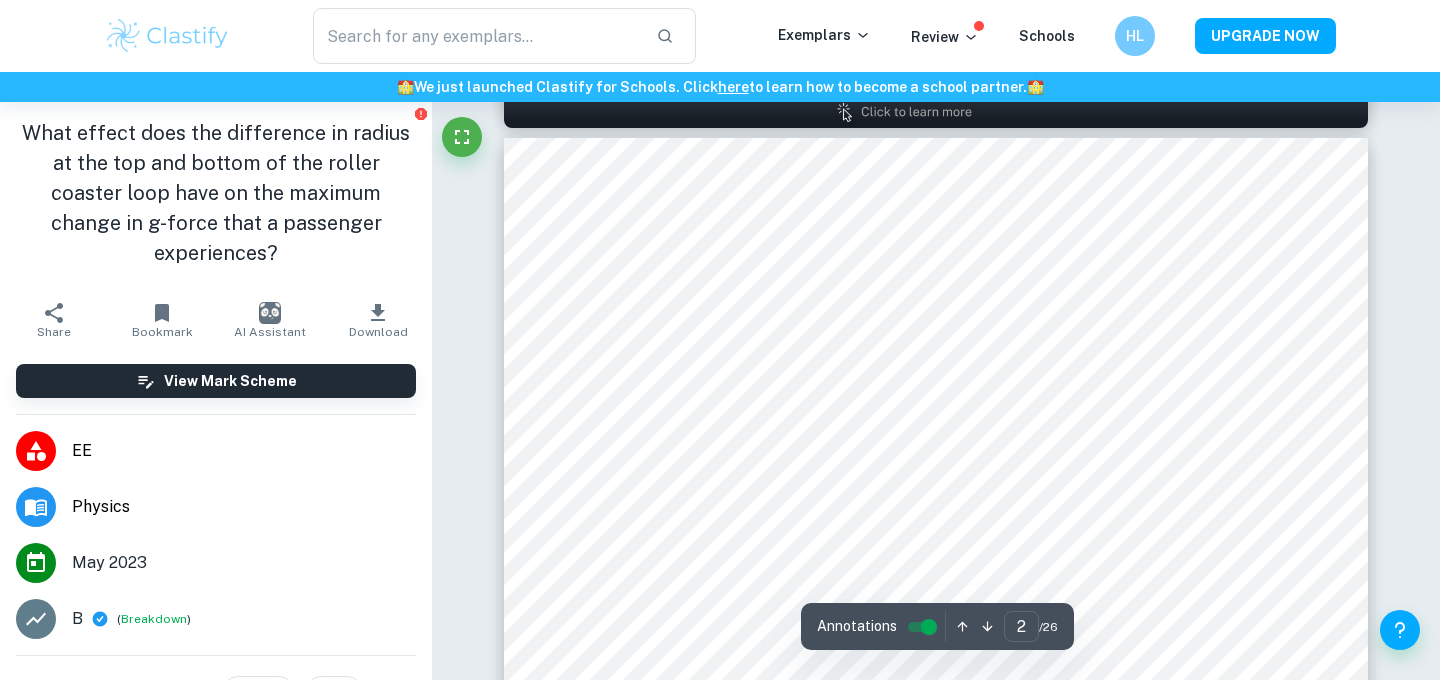 scroll, scrollTop: 1361, scrollLeft: 0, axis: vertical 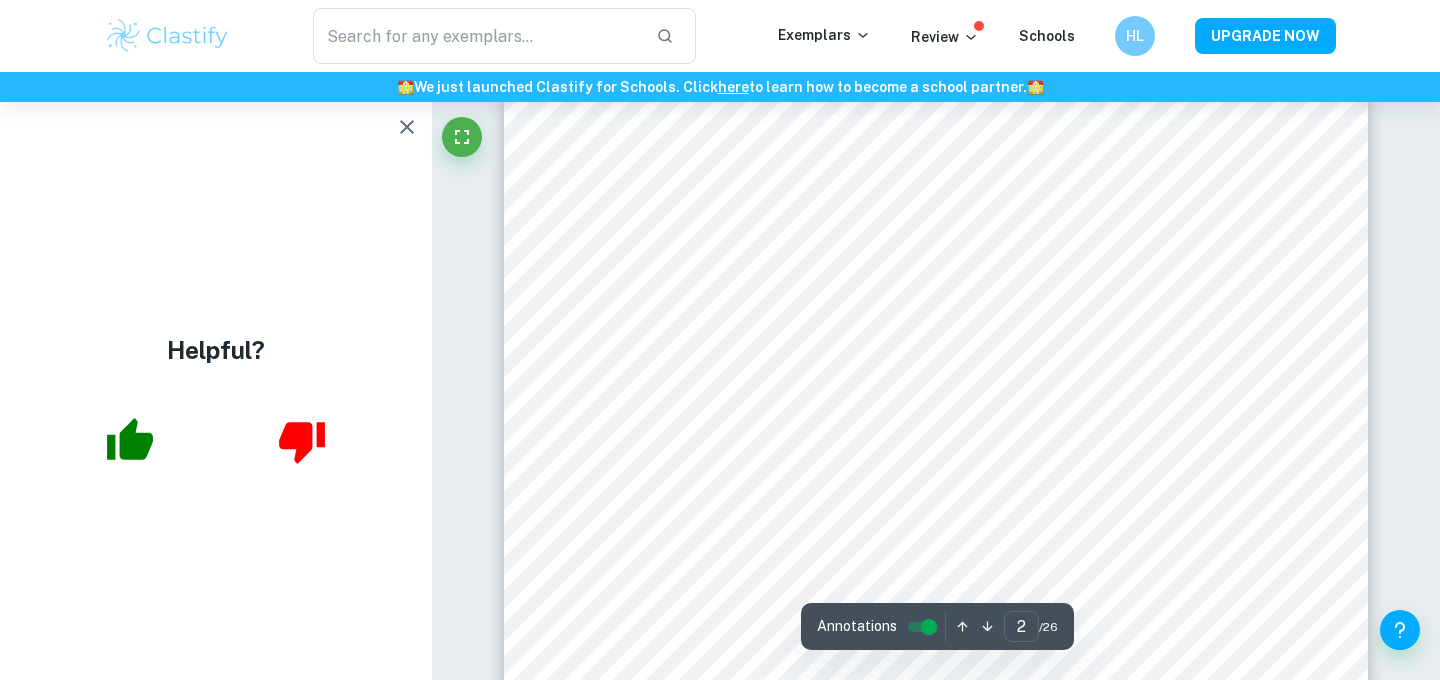 click 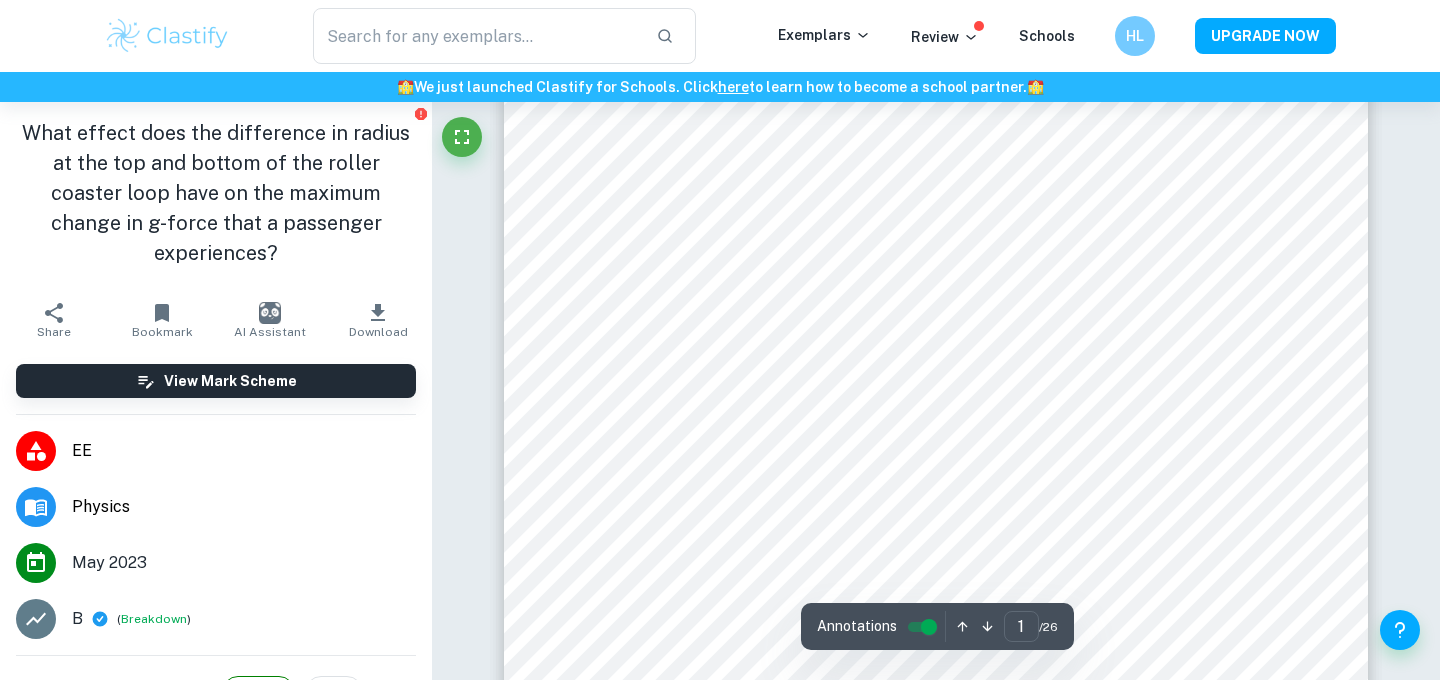 scroll, scrollTop: 0, scrollLeft: 0, axis: both 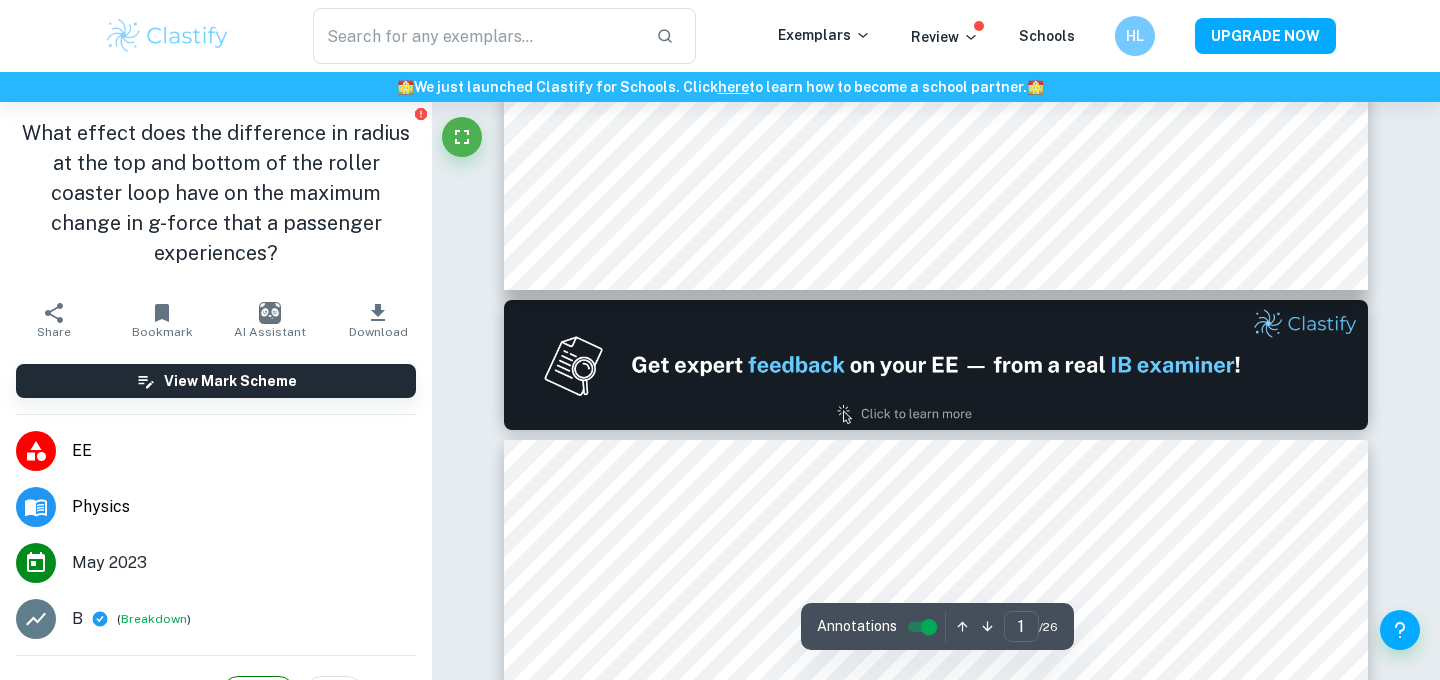 type on "2" 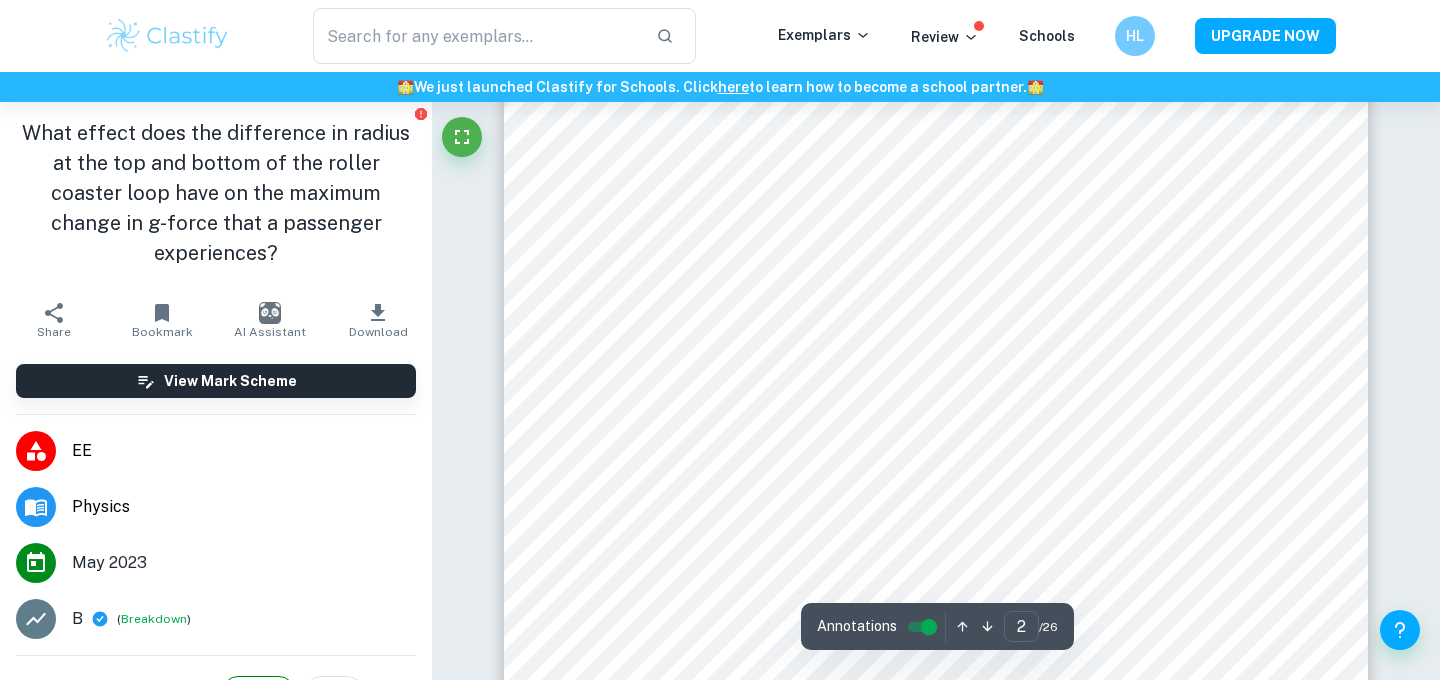 scroll, scrollTop: 1363, scrollLeft: 0, axis: vertical 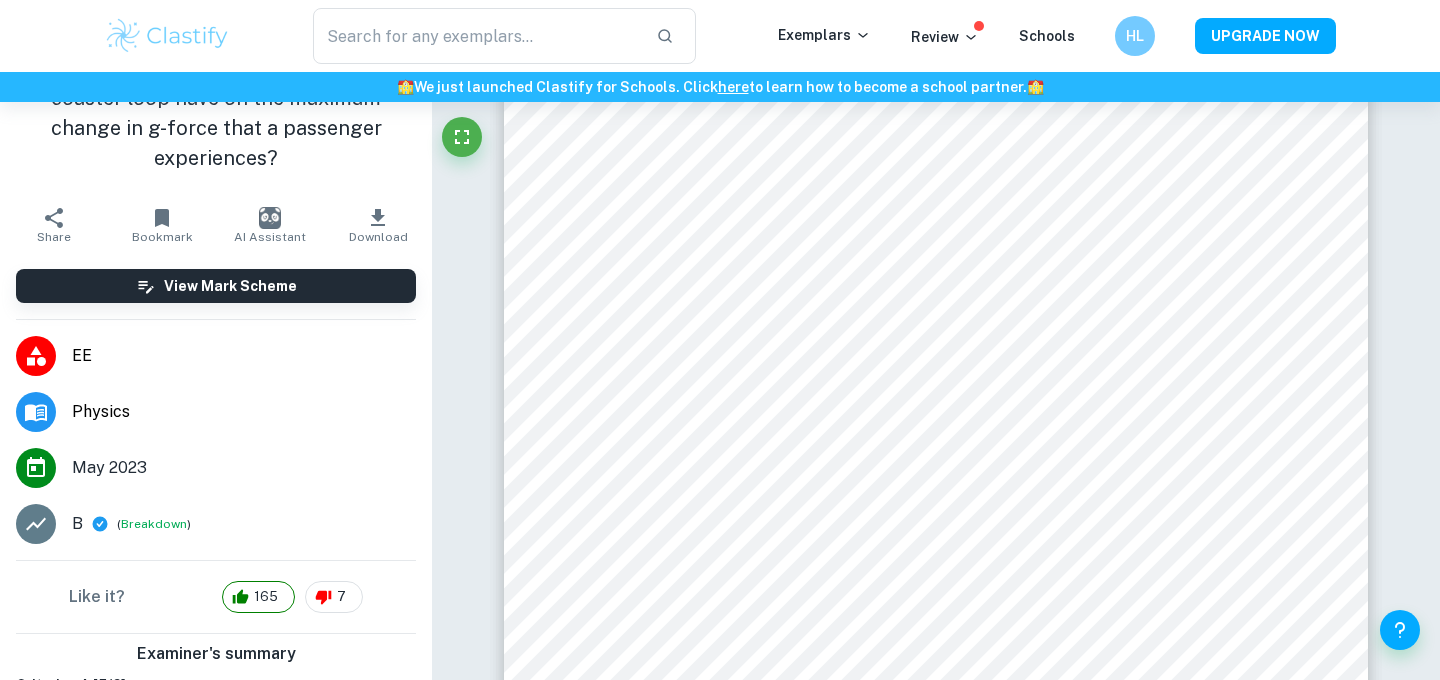 type on "IB Physics  EE" 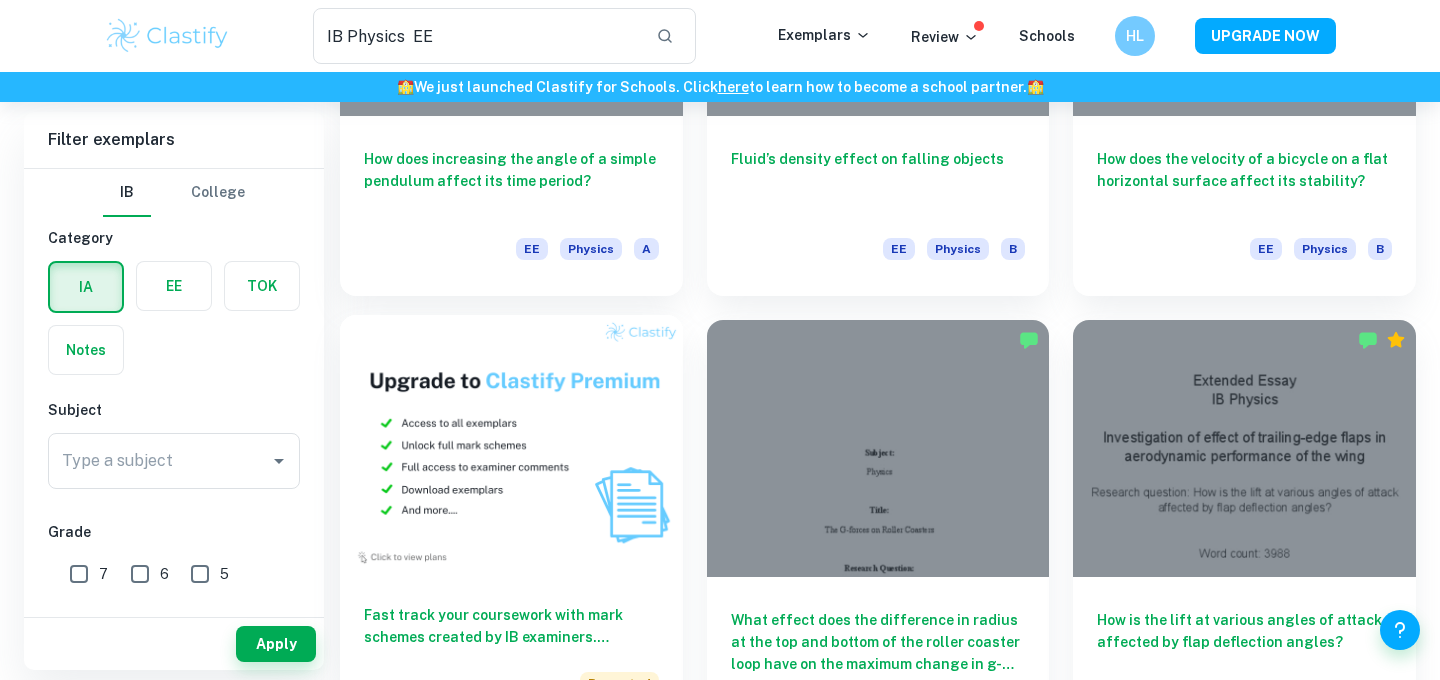 scroll, scrollTop: 601, scrollLeft: 0, axis: vertical 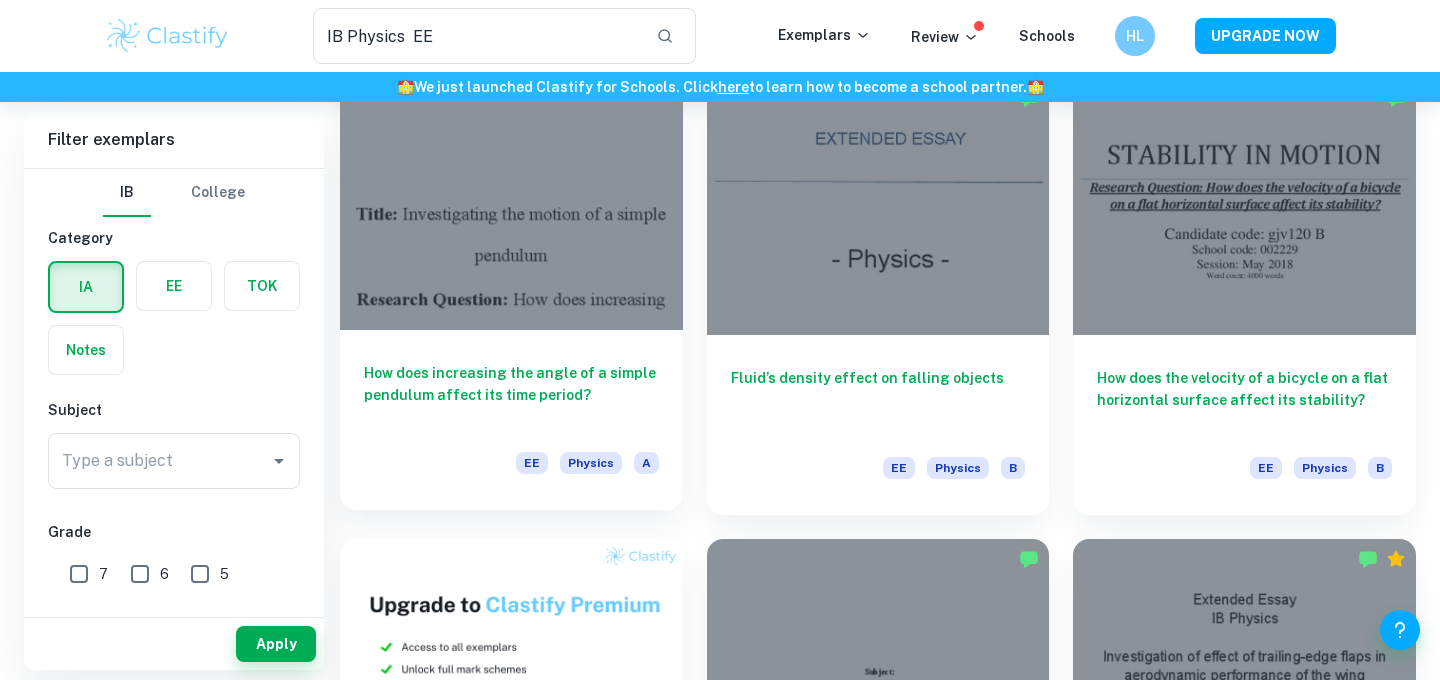 click on "How does increasing the angle of a simple pendulum affect its time period?" at bounding box center [511, 395] 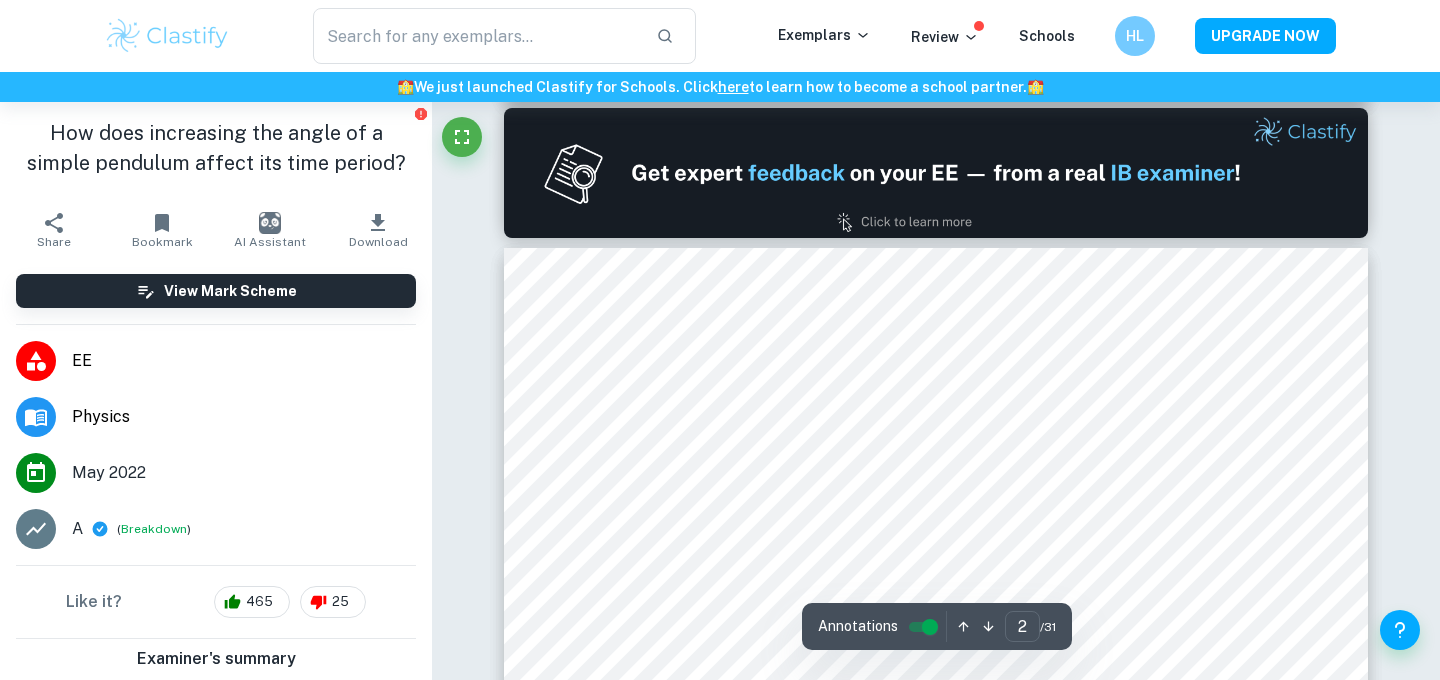 scroll, scrollTop: 1258, scrollLeft: 0, axis: vertical 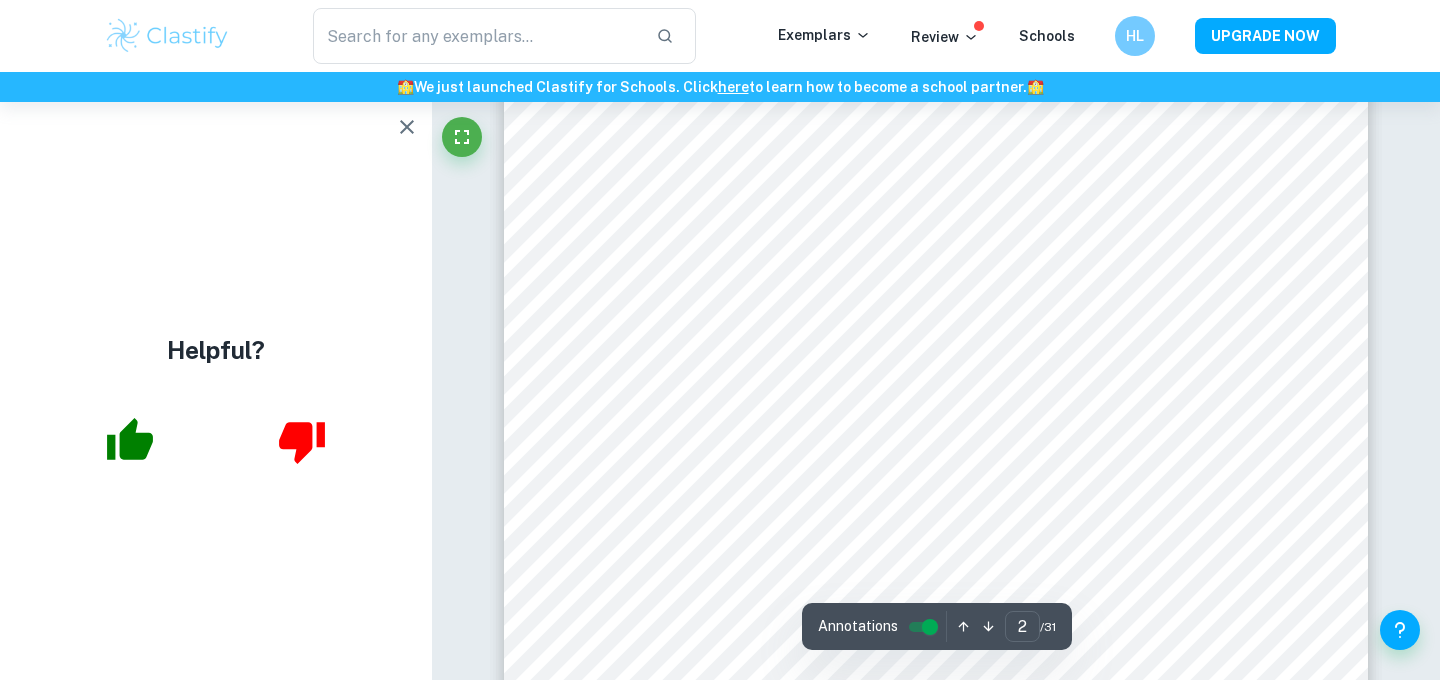 click 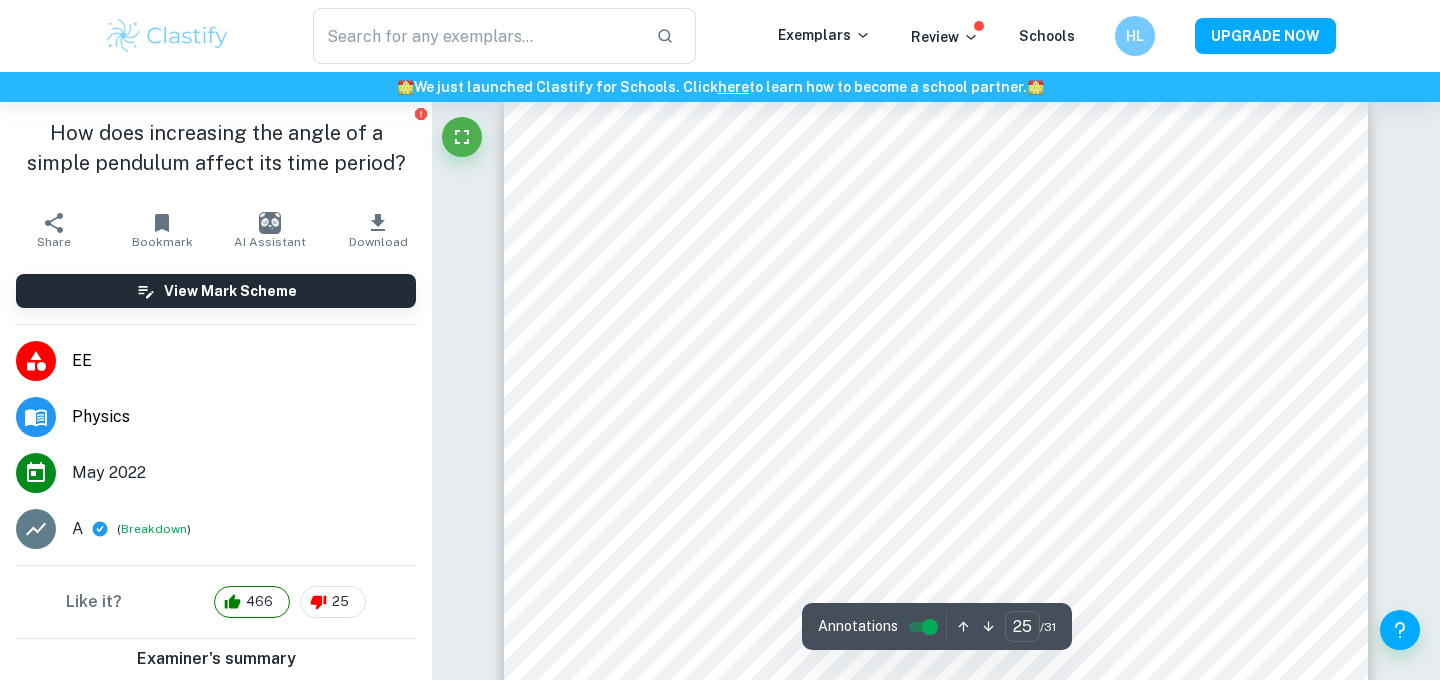 scroll, scrollTop: 27848, scrollLeft: 0, axis: vertical 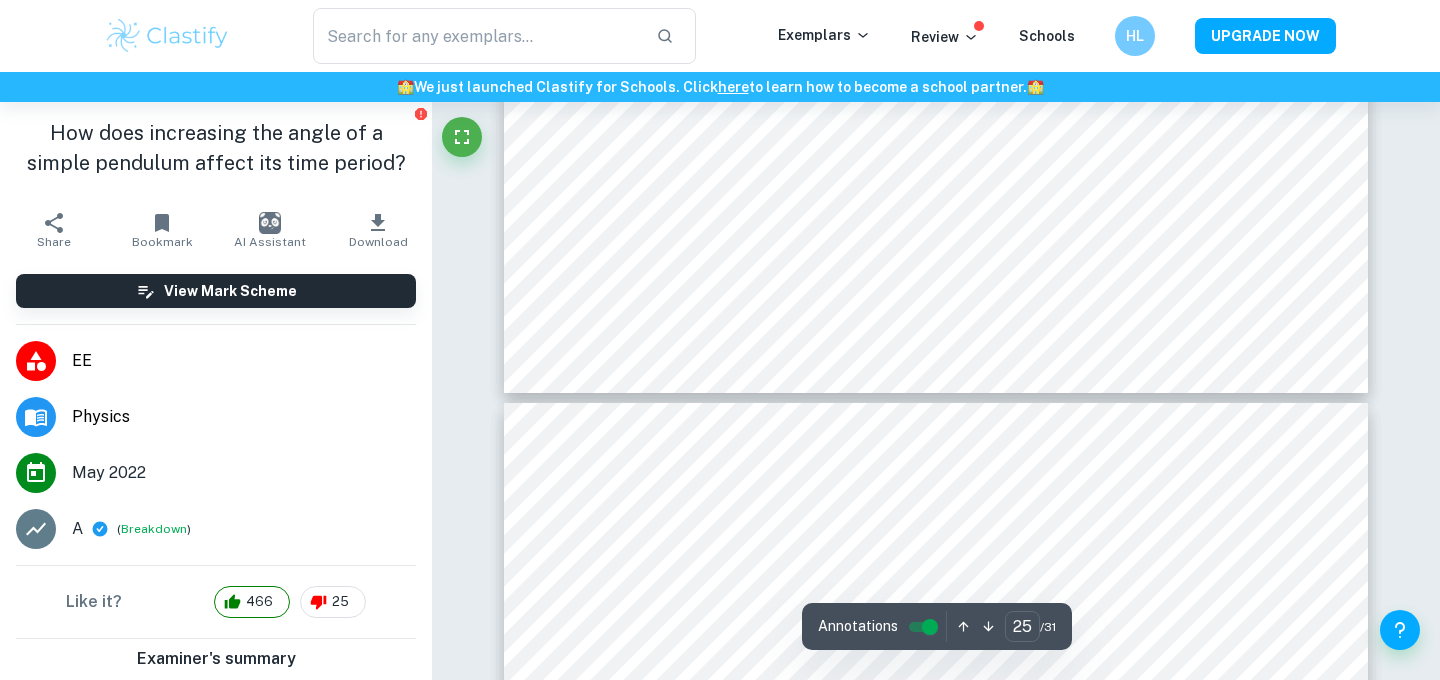 type on "26" 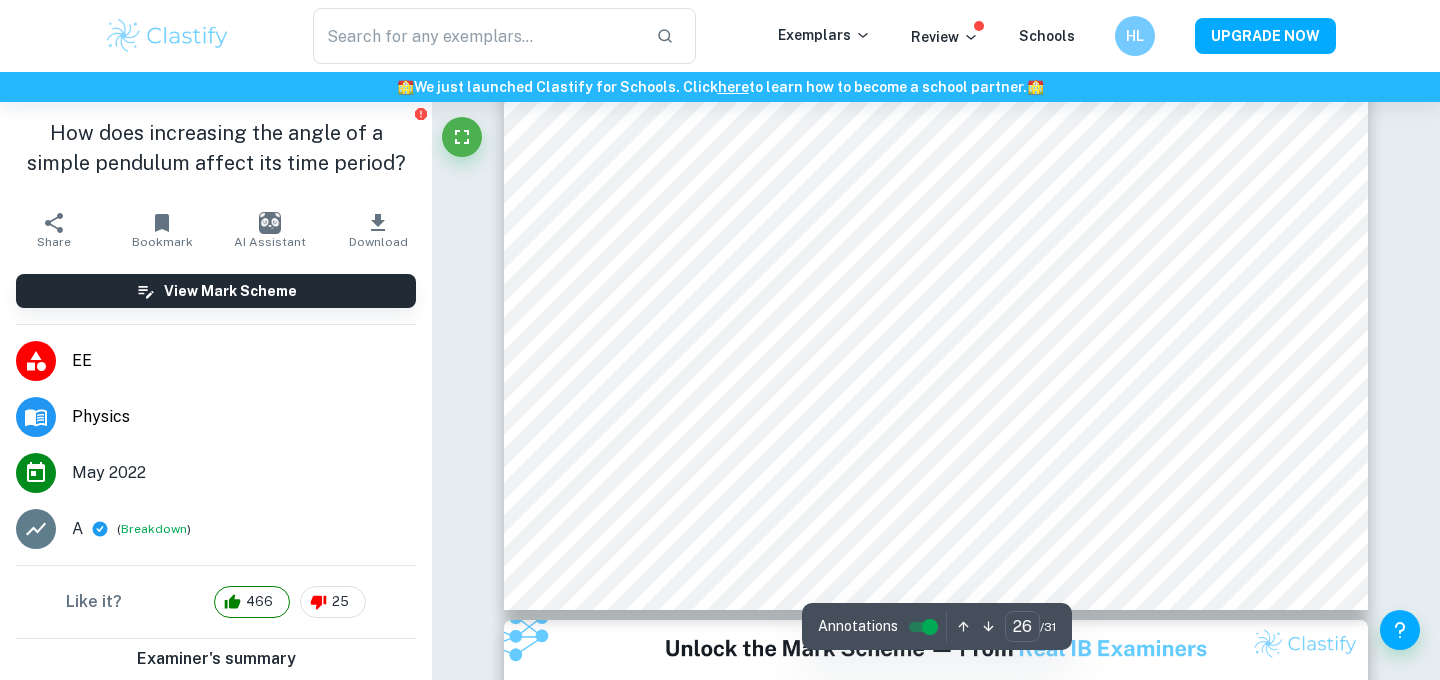 scroll, scrollTop: 29753, scrollLeft: 0, axis: vertical 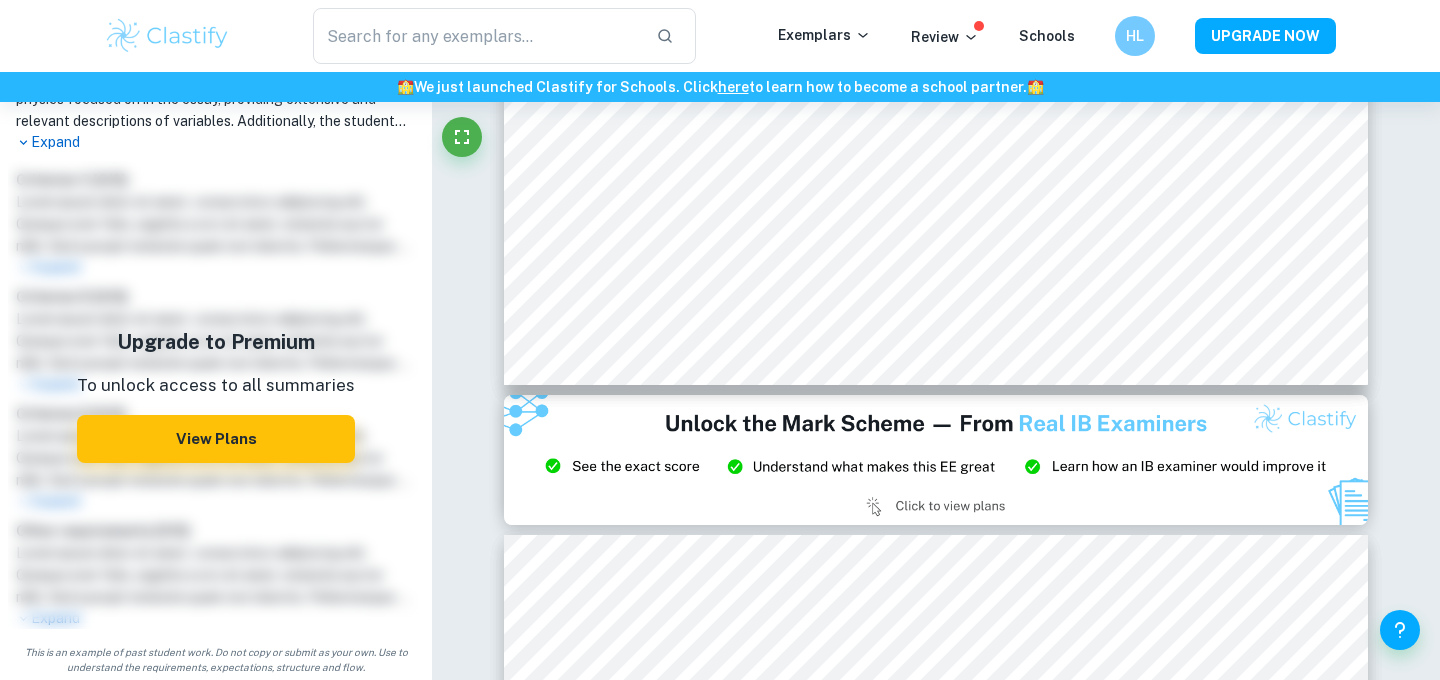 type on "IB Physics  EE" 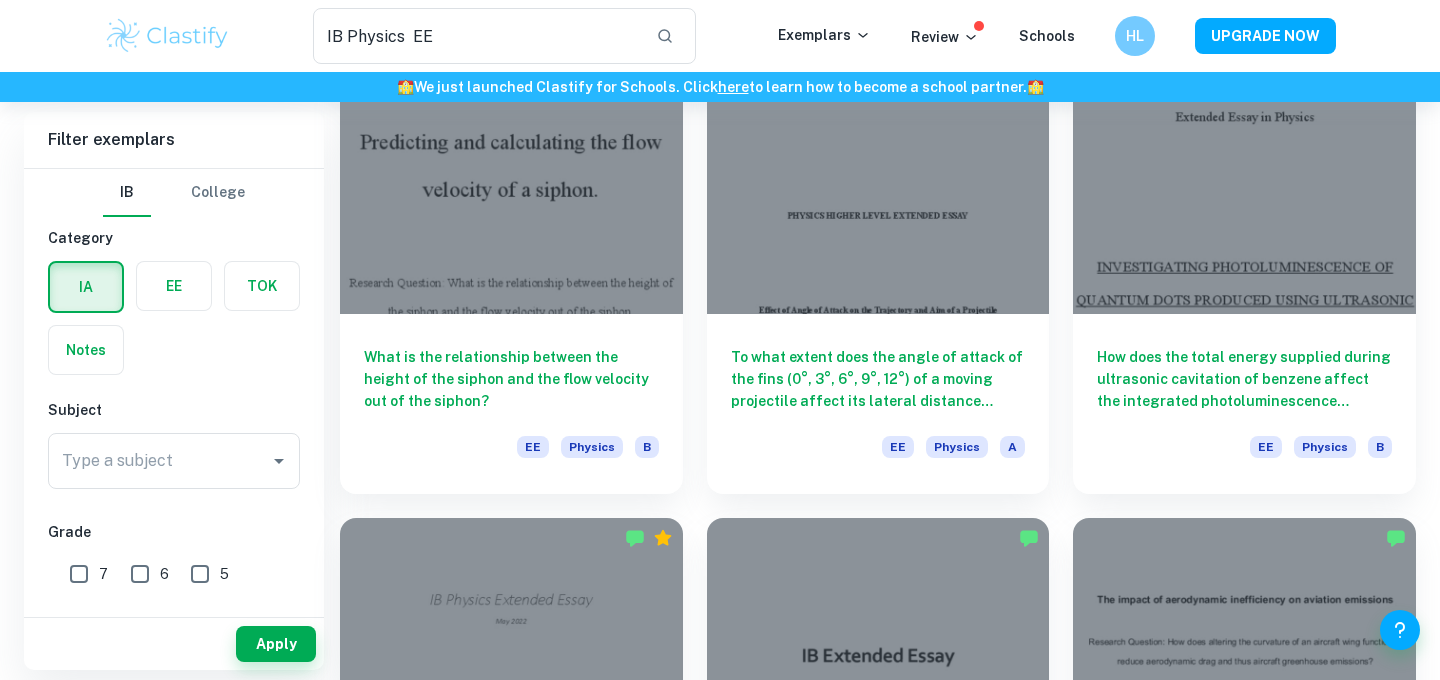 scroll, scrollTop: 2001, scrollLeft: 0, axis: vertical 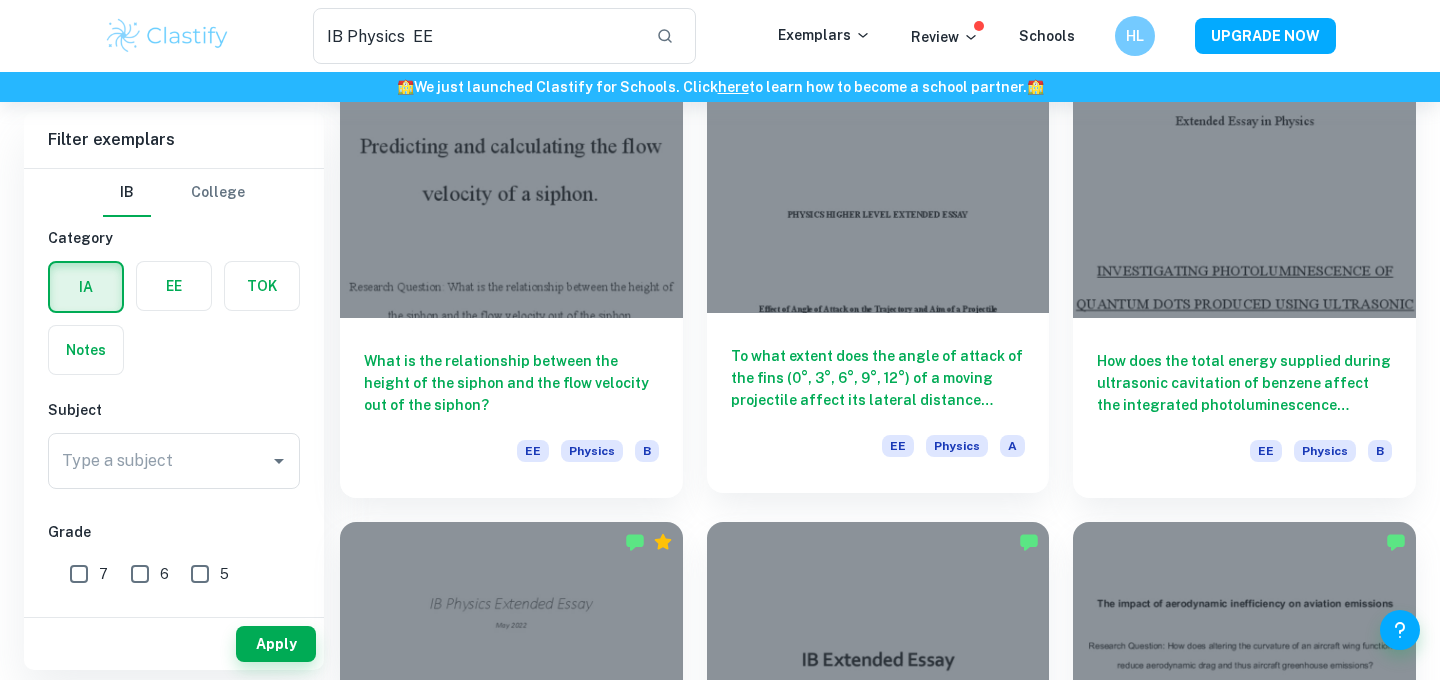 click on "To what extent does the angle of attack of the fins (0°, 3°, 6°, 9°, 12°) of a moving projectile affect its lateral distance (range) and apogee (maximal height), if initial velocity (2.7 m/s), shape, angle (60°), and launch environment are kept constant?" at bounding box center (878, 378) 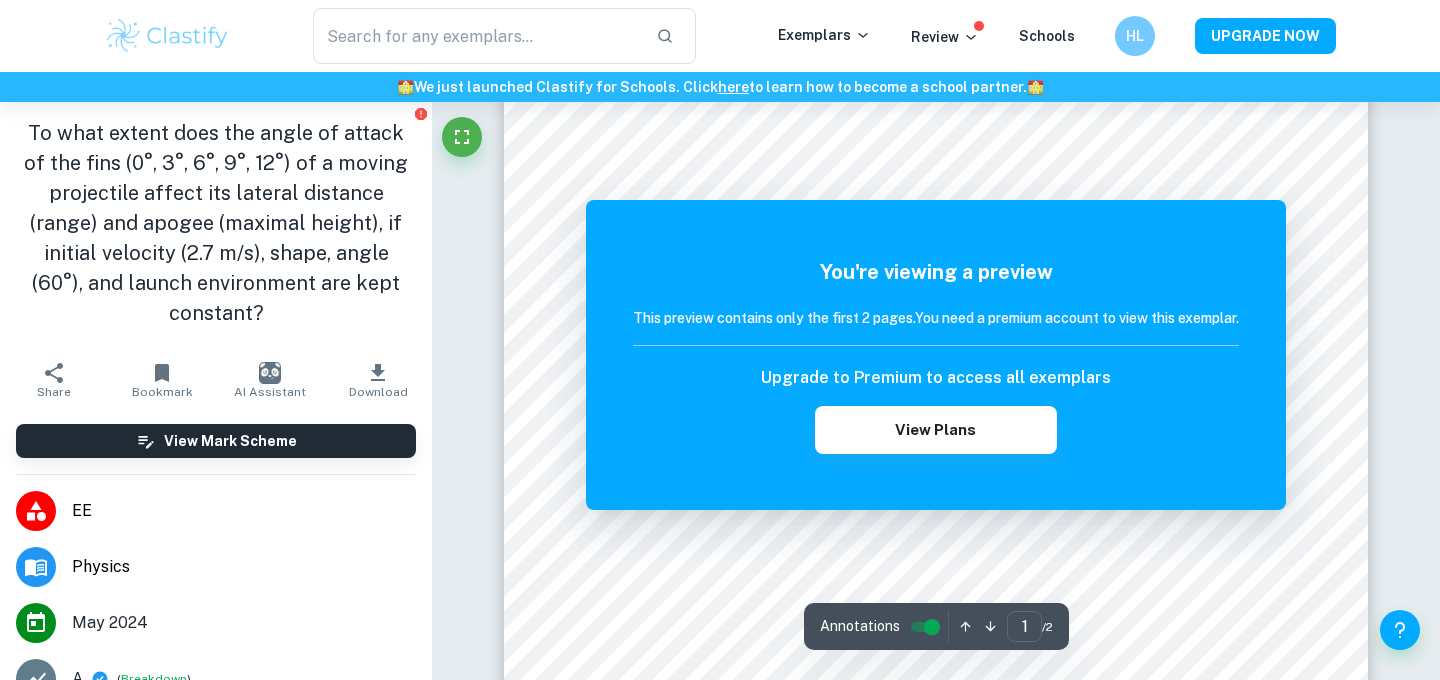 scroll, scrollTop: 0, scrollLeft: 0, axis: both 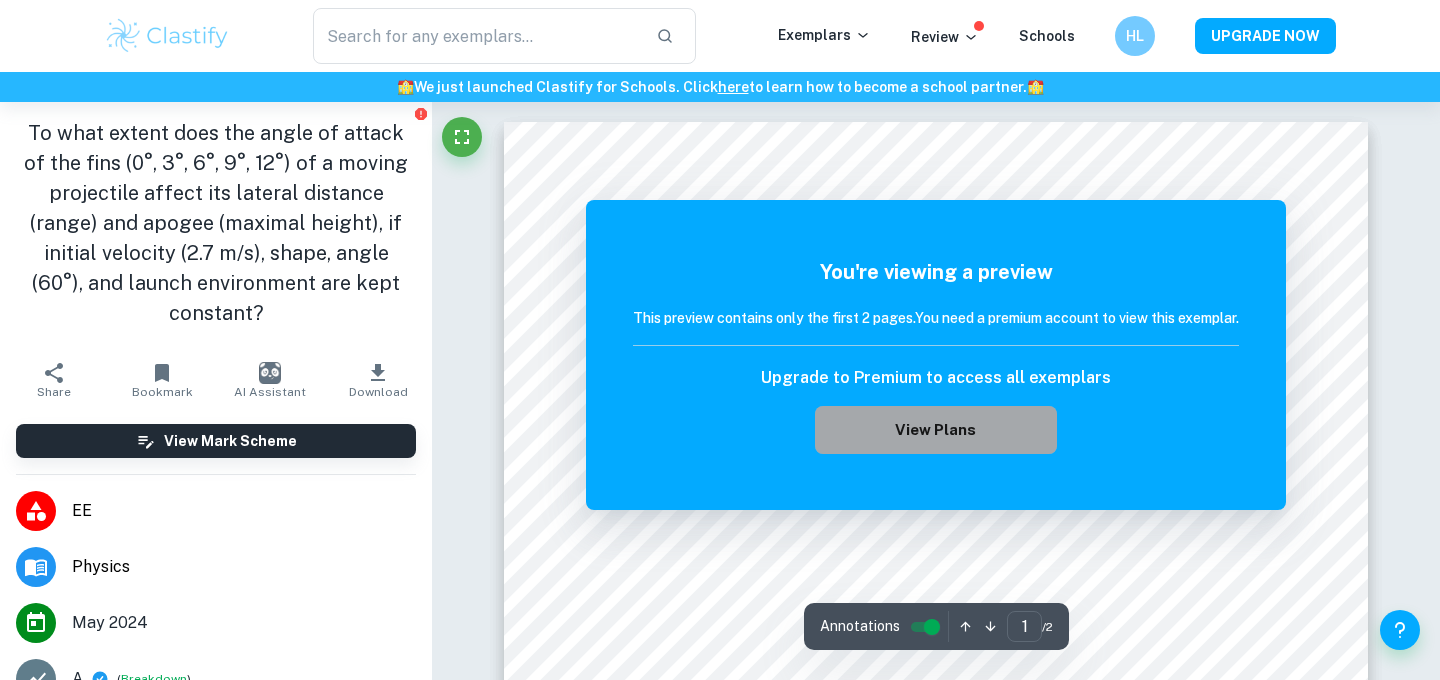 click on "View Plans" at bounding box center [936, 430] 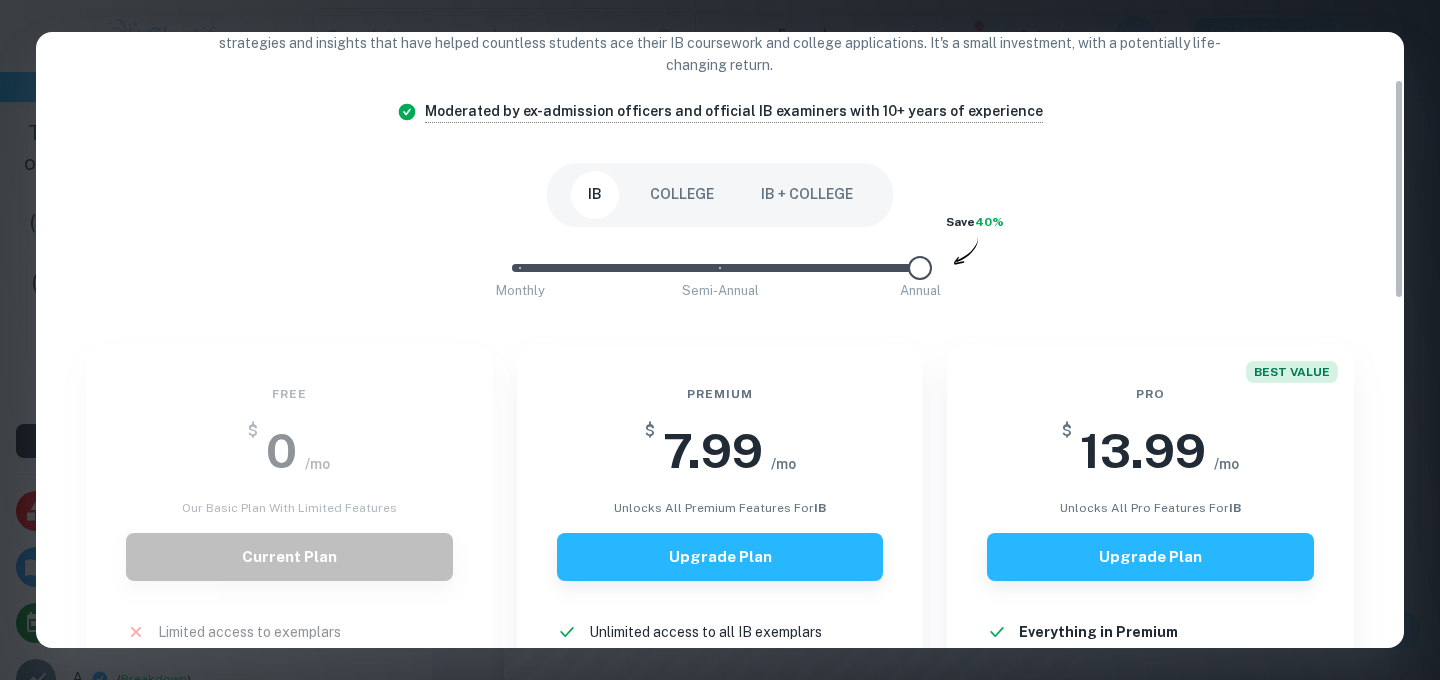 scroll, scrollTop: 0, scrollLeft: 0, axis: both 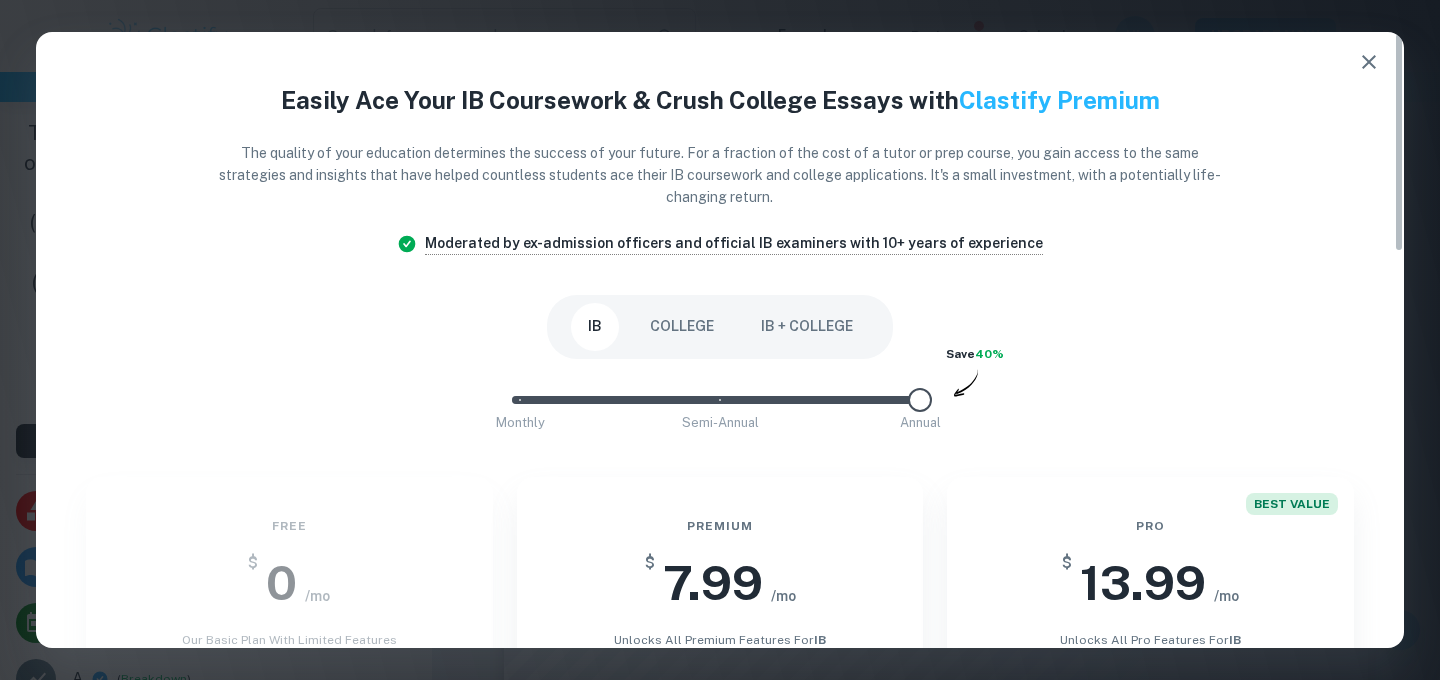 click 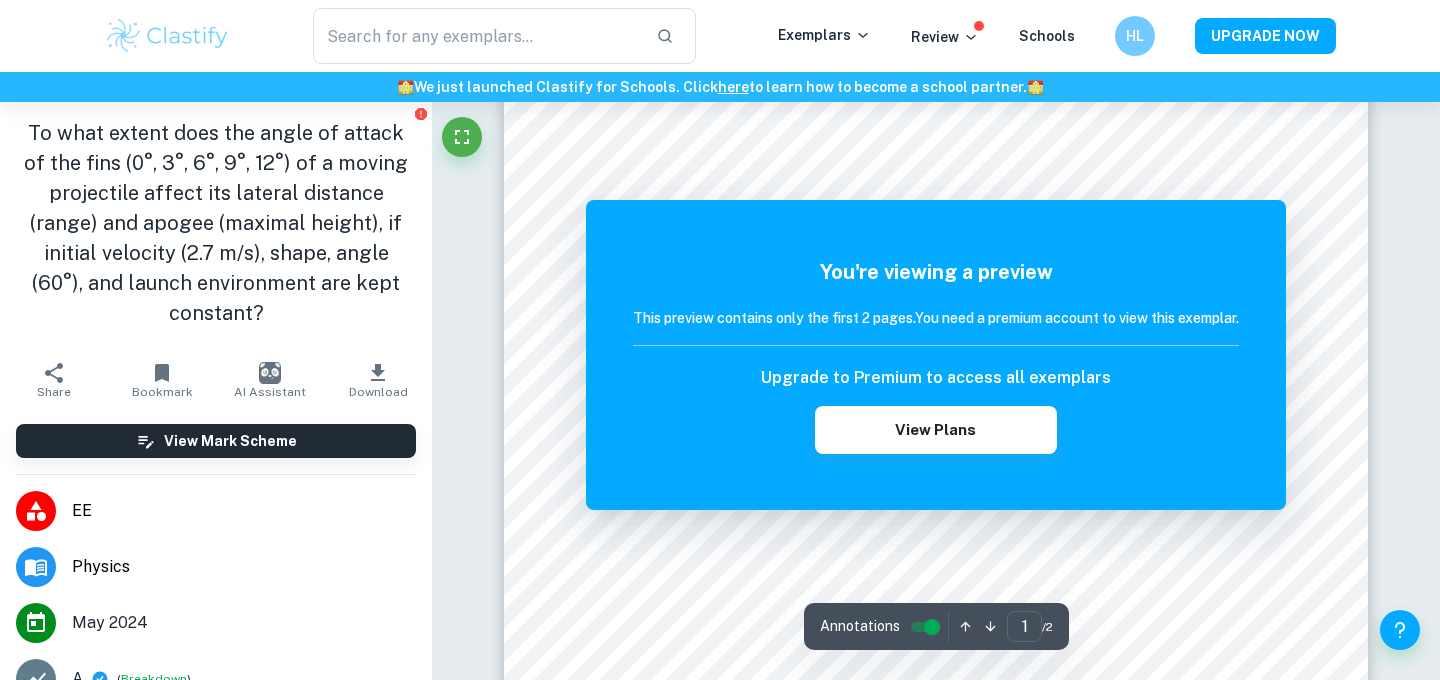 scroll, scrollTop: 0, scrollLeft: 0, axis: both 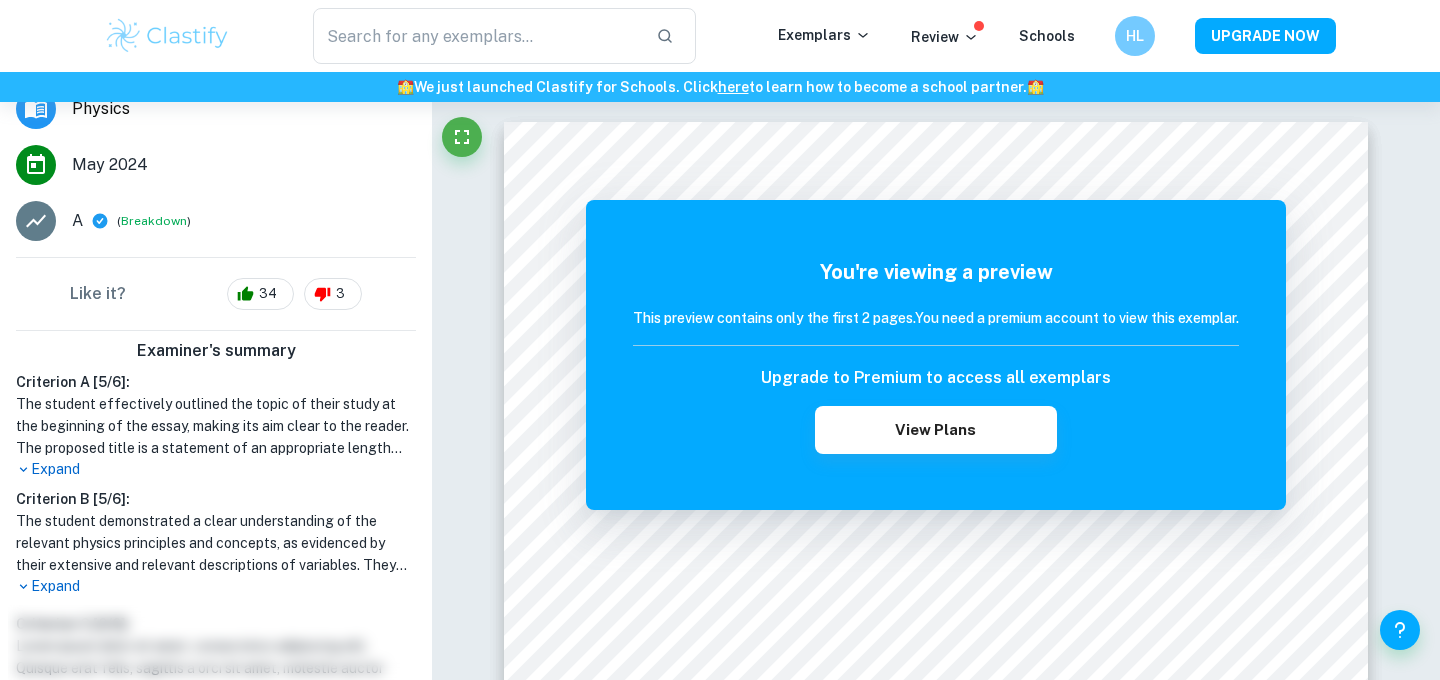 type on "IB Physics  EE" 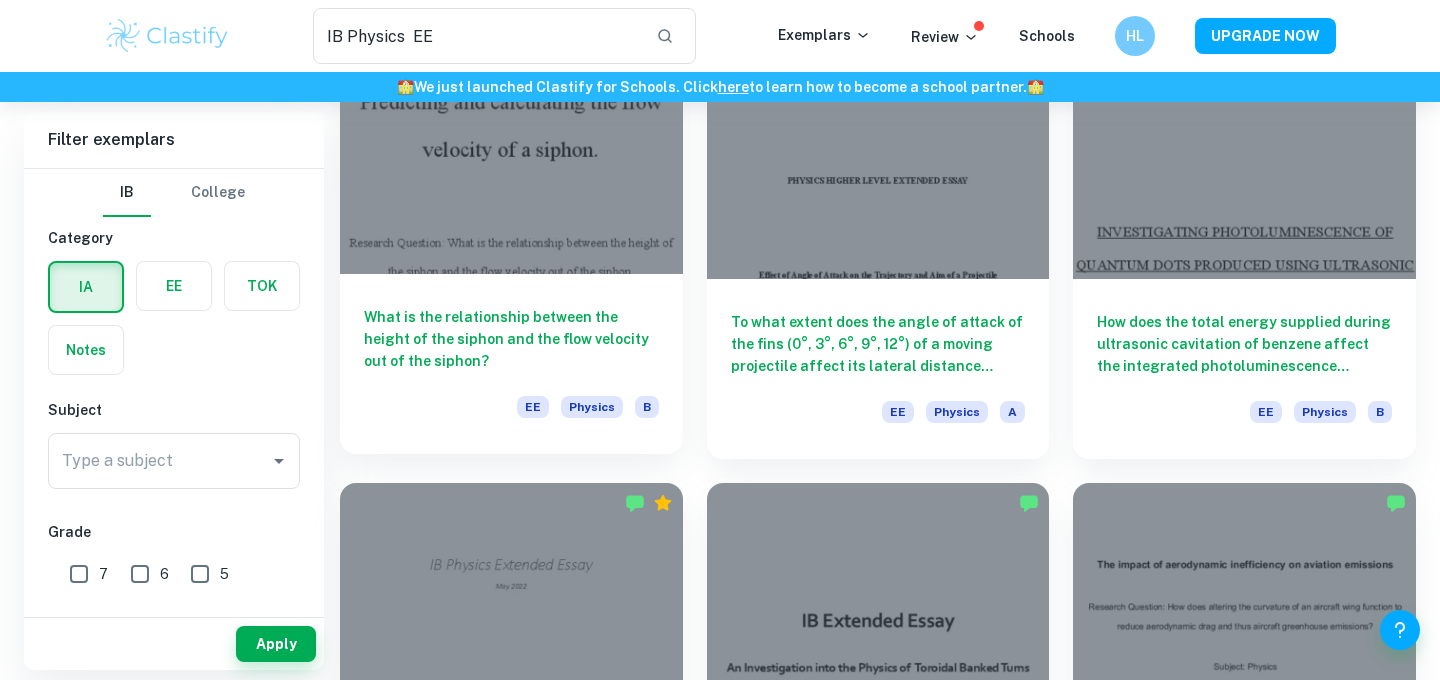 scroll, scrollTop: 2035, scrollLeft: 0, axis: vertical 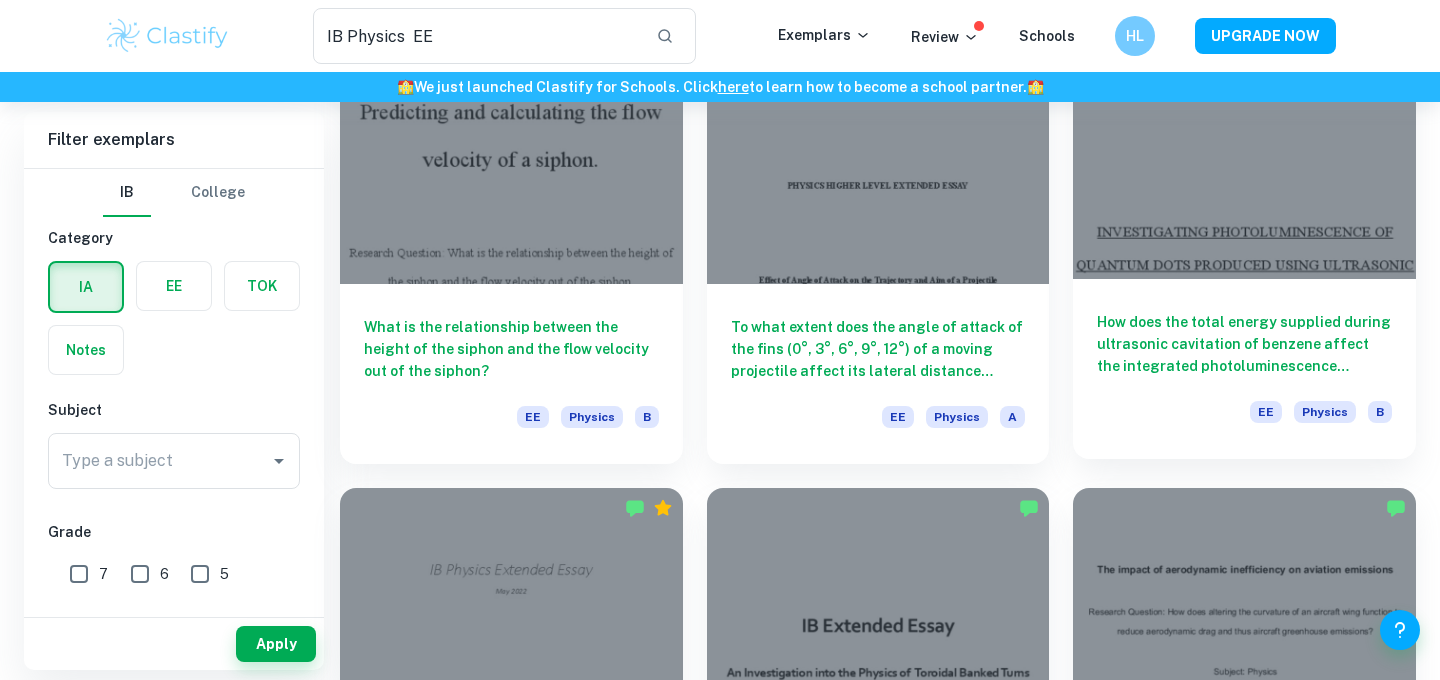 click on "How does the total energy supplied during ultrasonic cavitation of benzene affect the integrated photoluminescence intensity and quantum yield of graphene quantum dots (GQDs)? EE Physics B" at bounding box center (1244, 369) 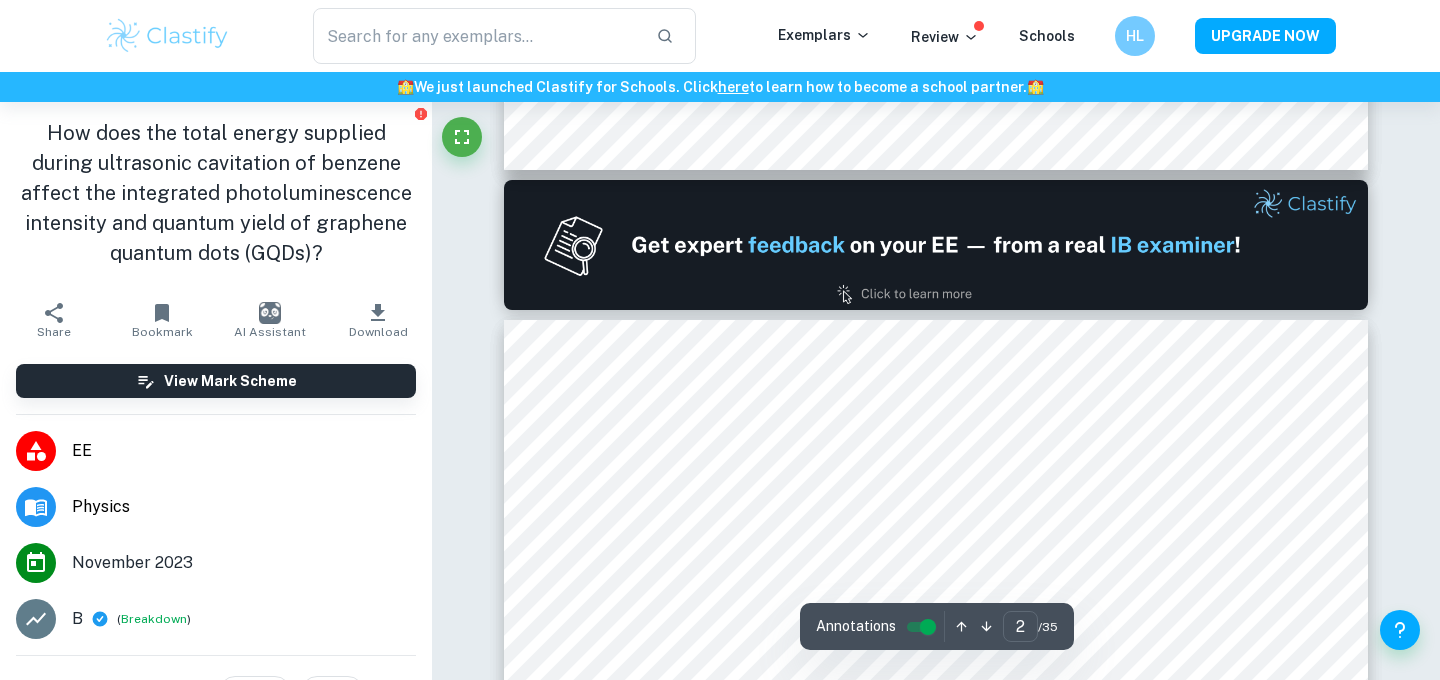 scroll, scrollTop: 1467, scrollLeft: 0, axis: vertical 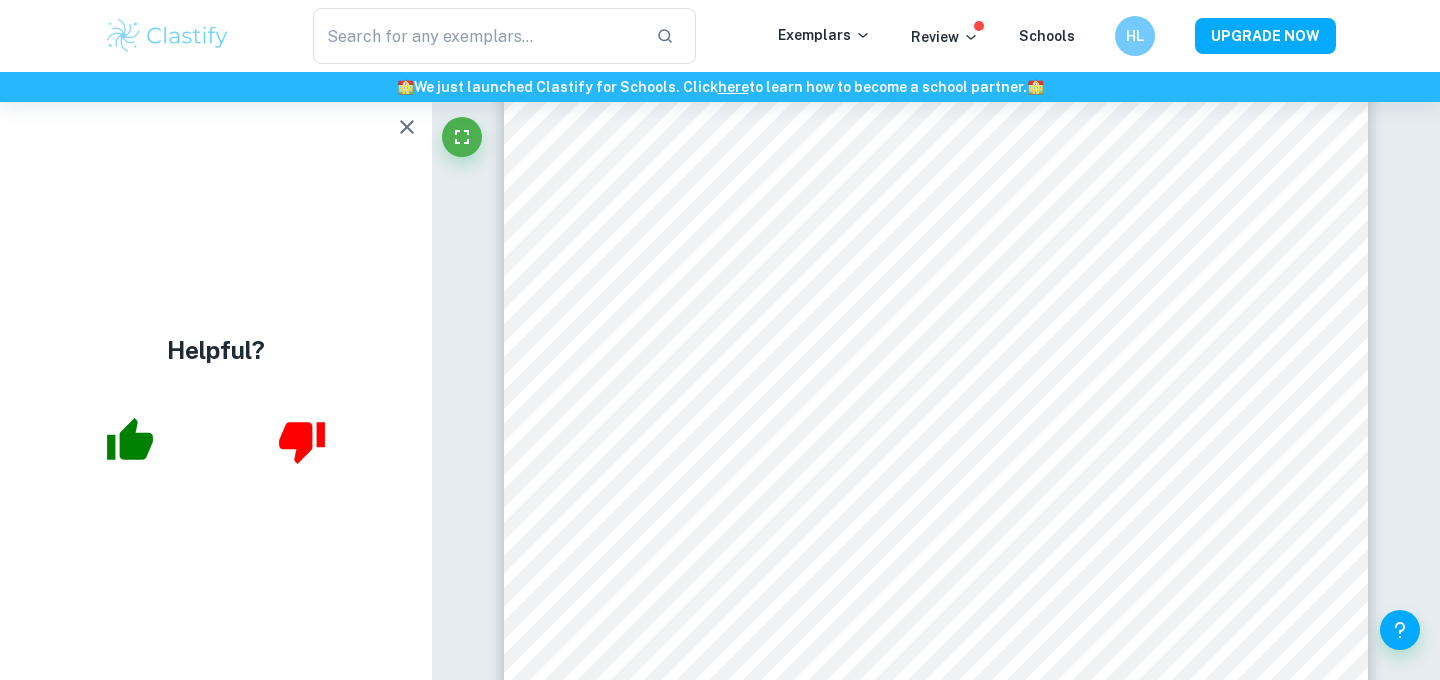 click 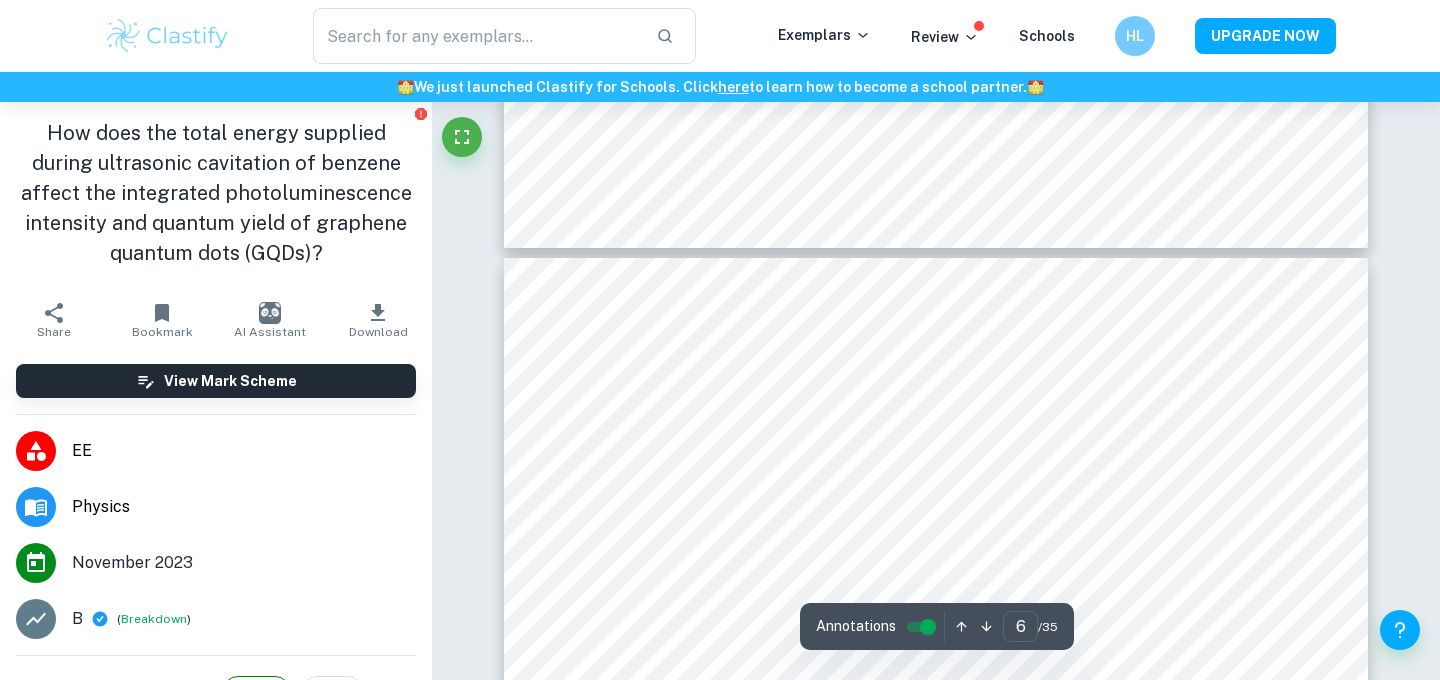 scroll, scrollTop: 6604, scrollLeft: 0, axis: vertical 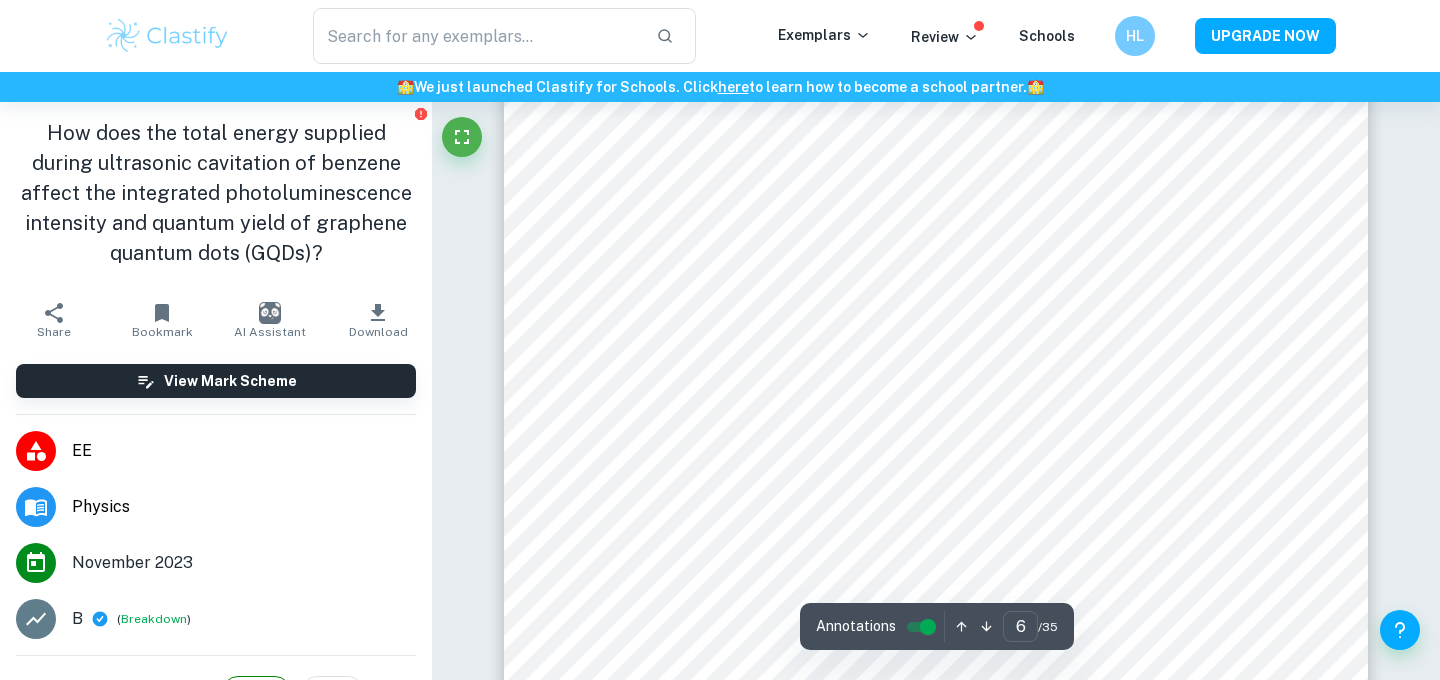 type on "5" 